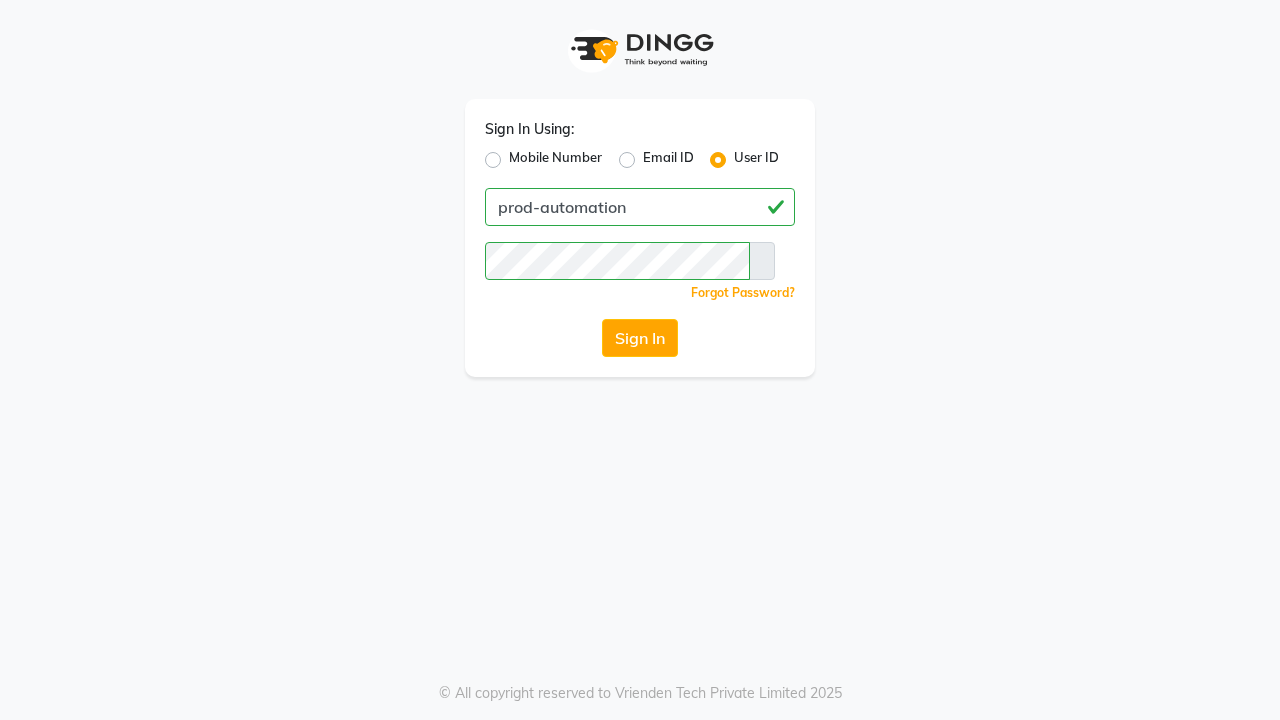 scroll, scrollTop: 0, scrollLeft: 0, axis: both 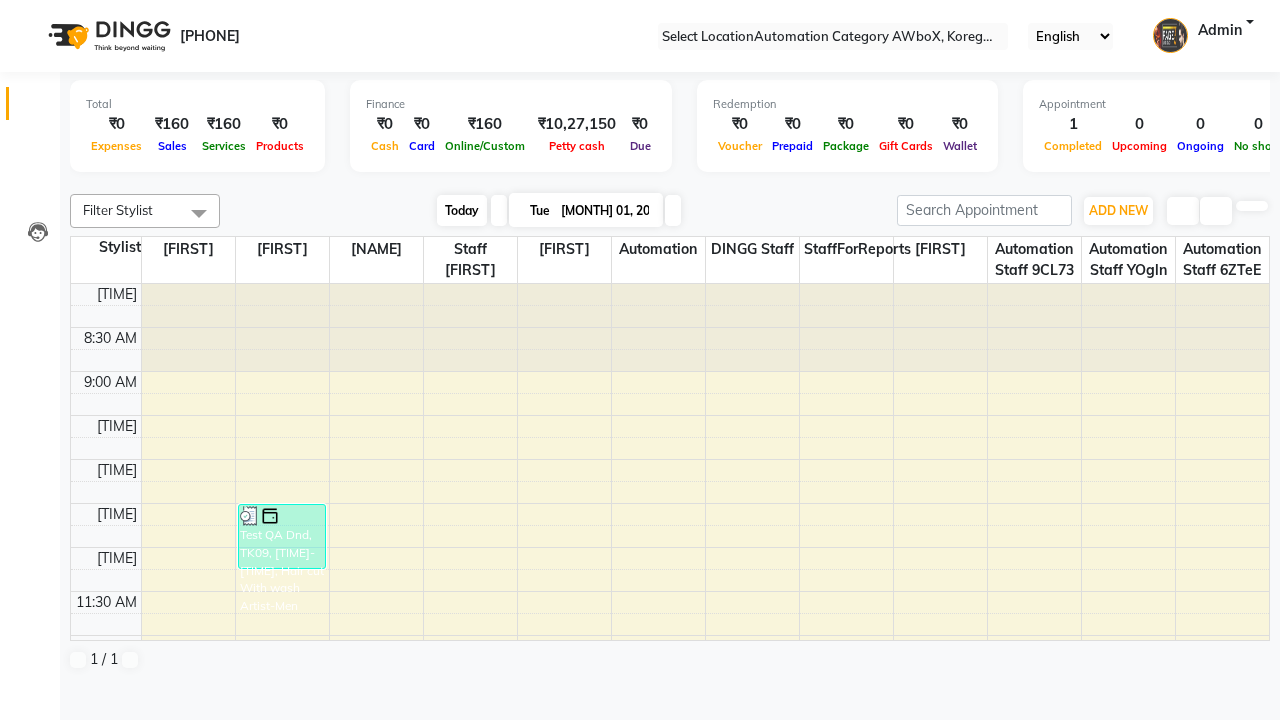 click on "Today" at bounding box center (462, 210) 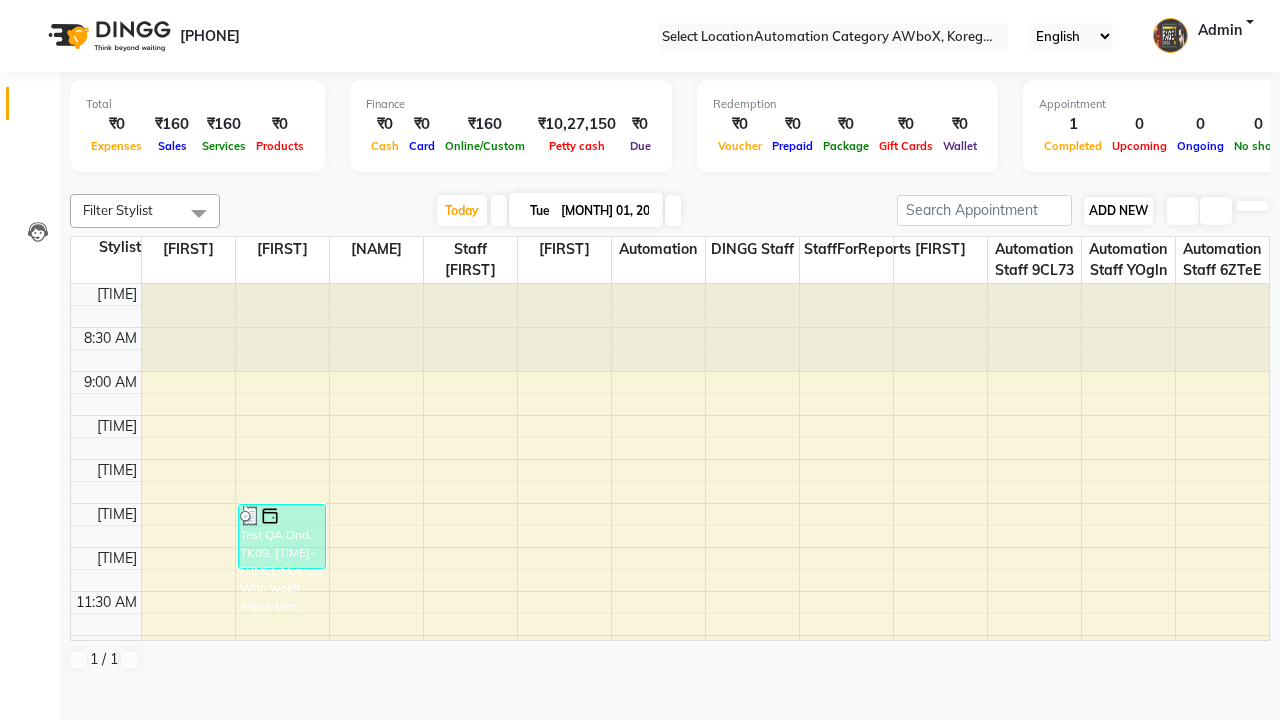 click on "ADD NEW" at bounding box center (1118, 210) 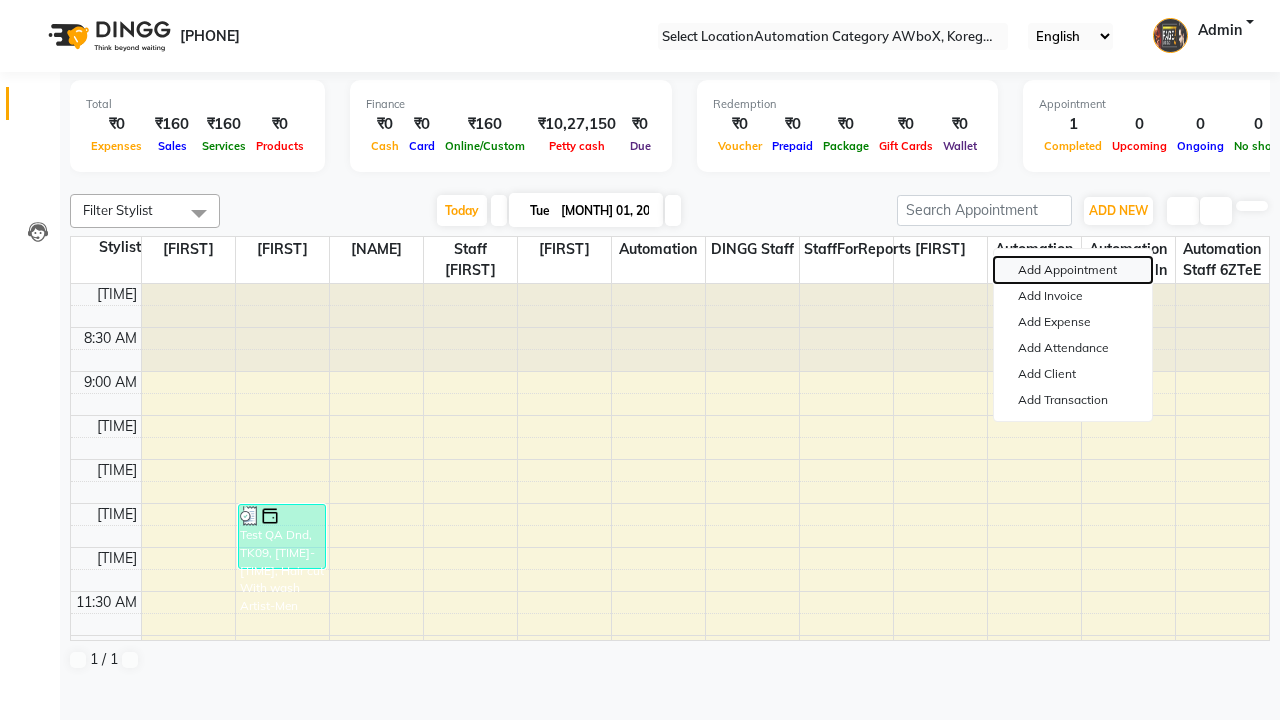 click on "Add Appointment" at bounding box center (1073, 270) 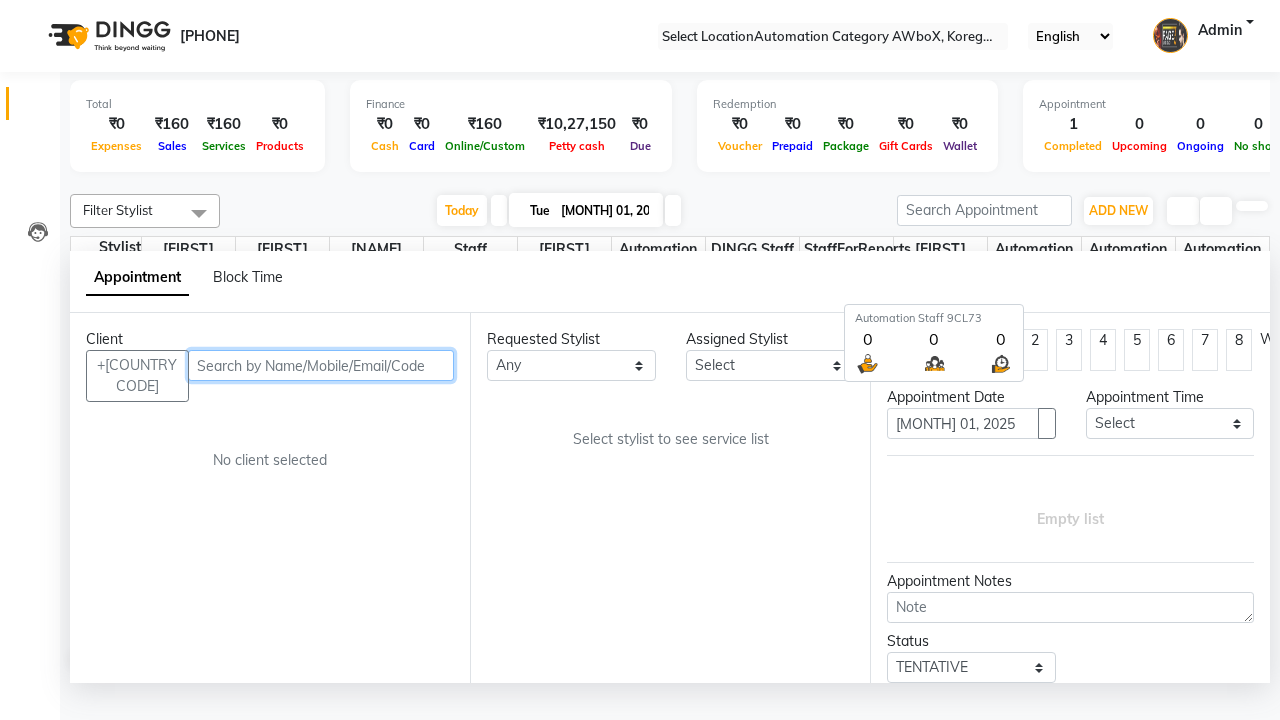 scroll, scrollTop: 1, scrollLeft: 0, axis: vertical 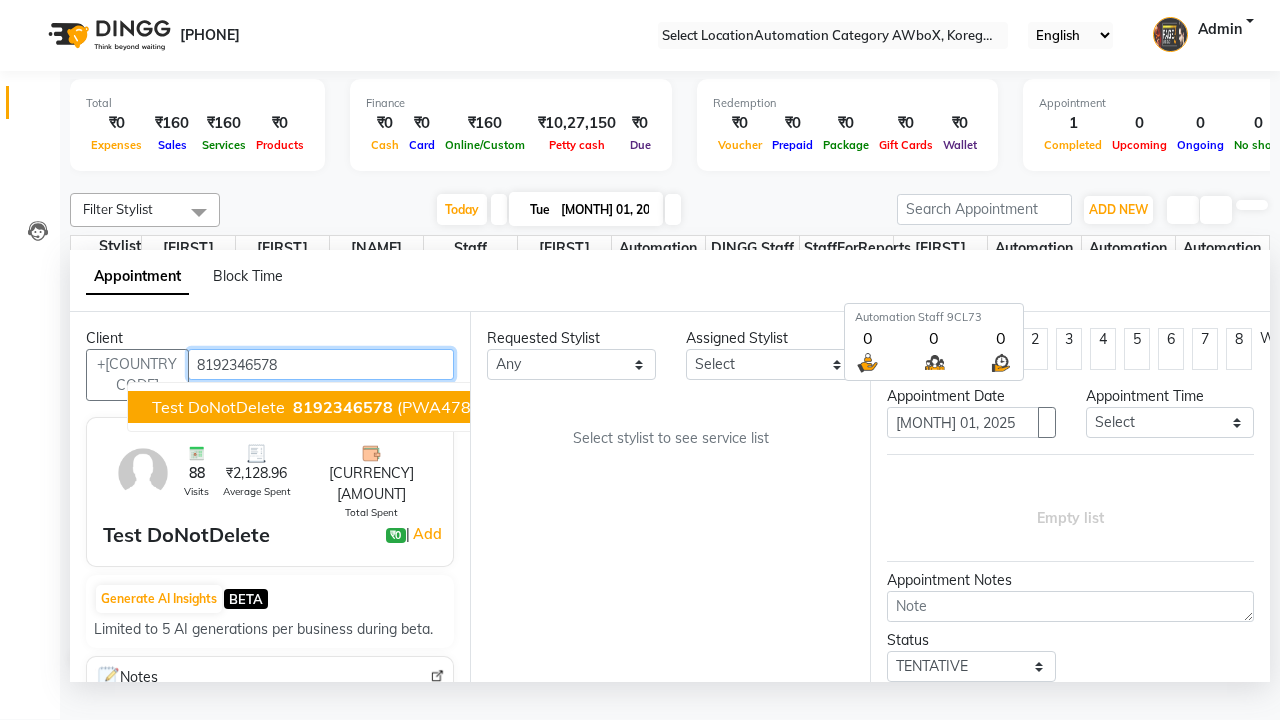 click on "8192346578" at bounding box center (343, 407) 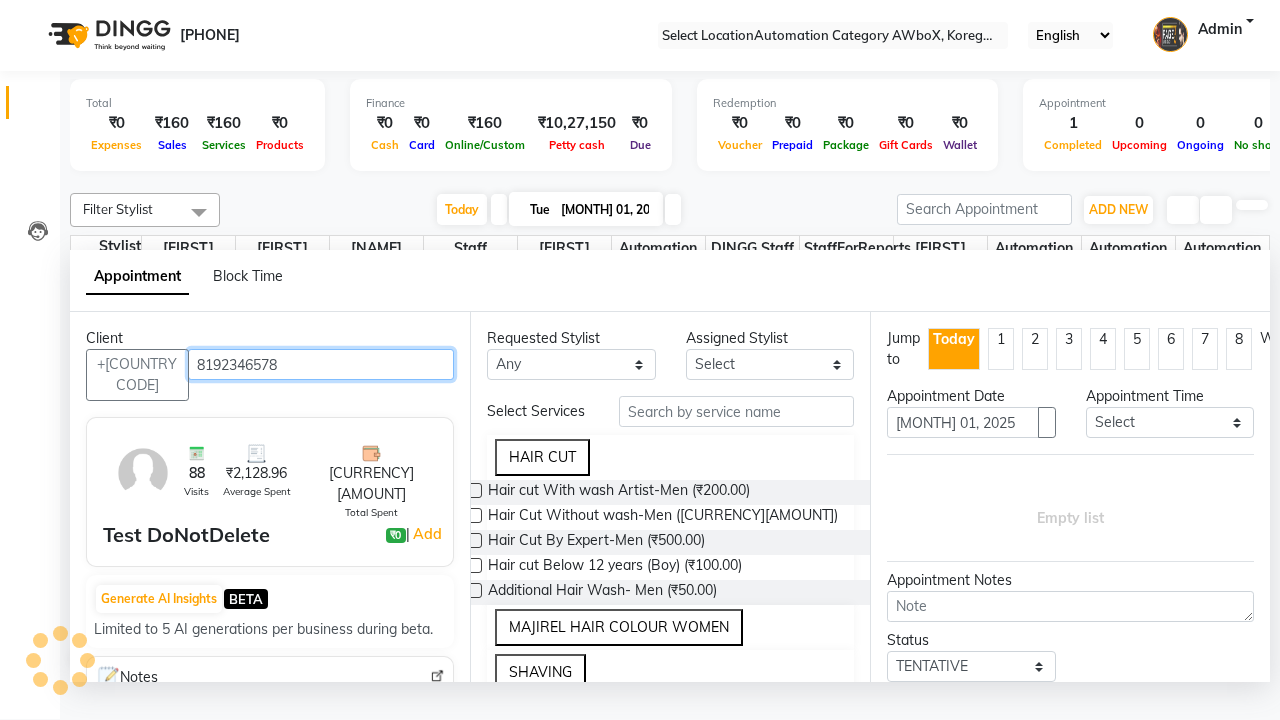 scroll, scrollTop: 0, scrollLeft: 0, axis: both 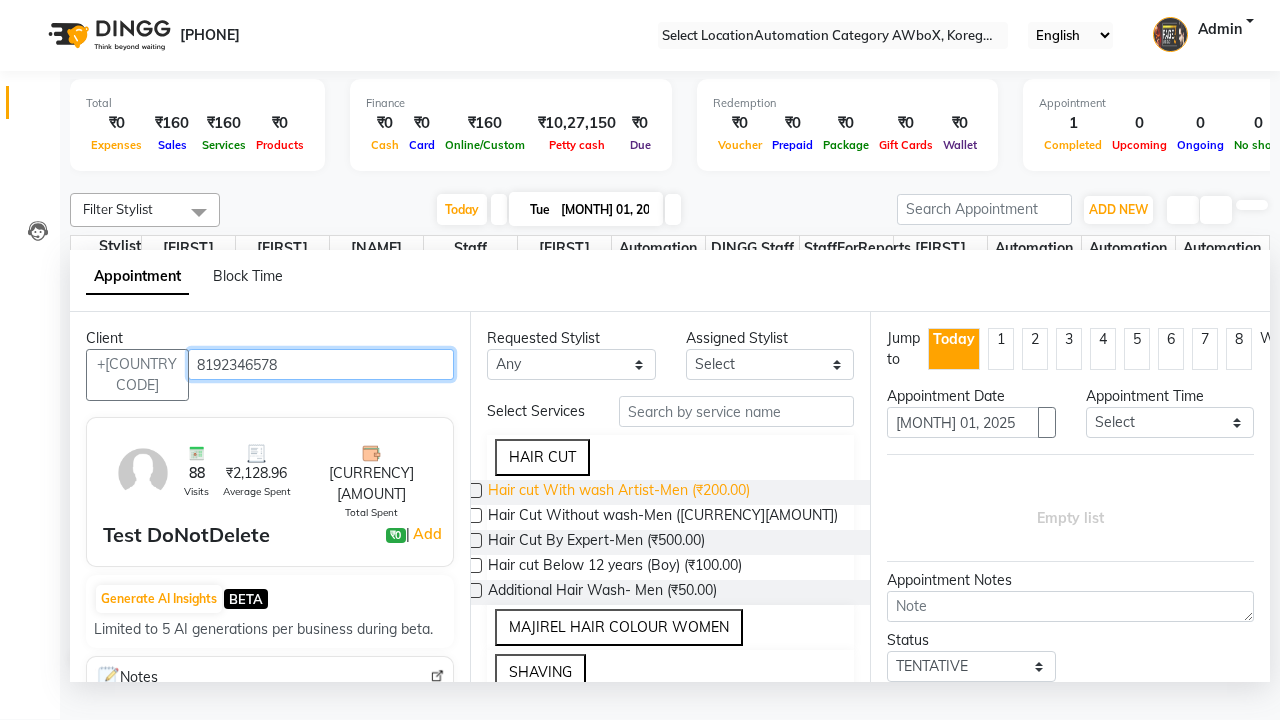 type on "8192346578" 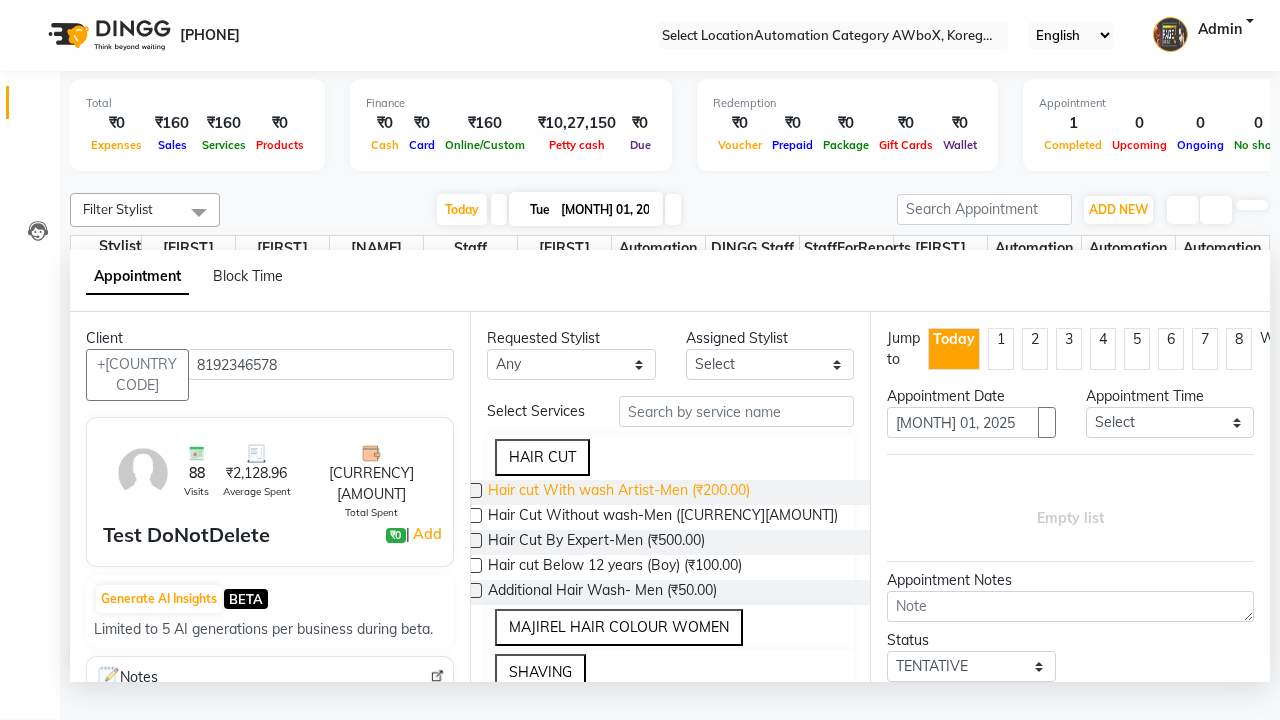click on "Hair cut With wash Artist-Men (₹200.00)" at bounding box center [619, 492] 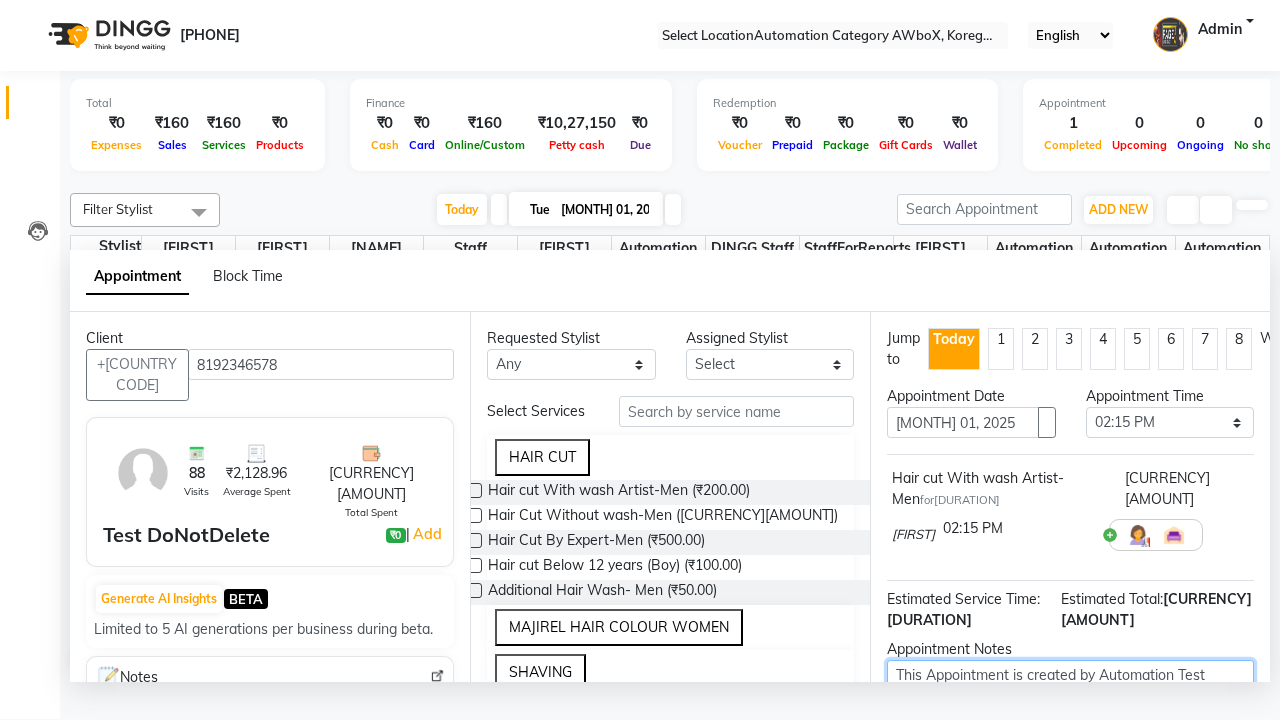 type on "This Appointment is created by Automation Test" 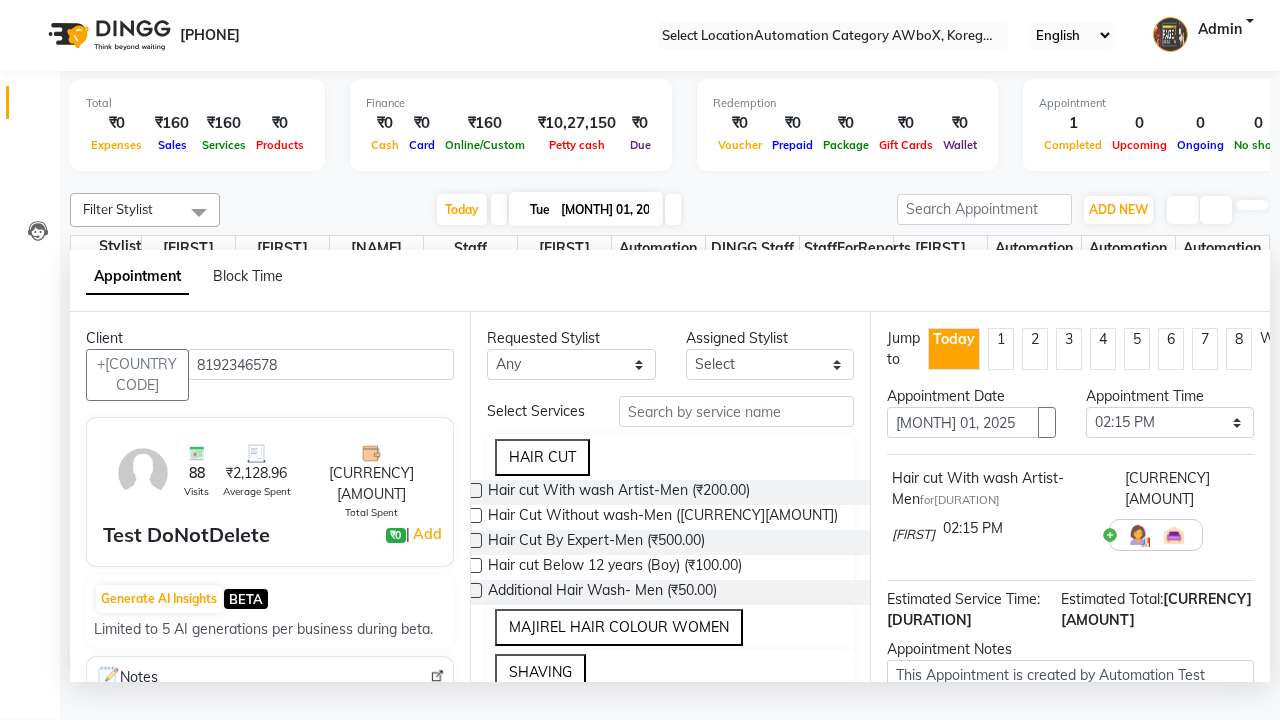 click at bounding box center [1097, 802] 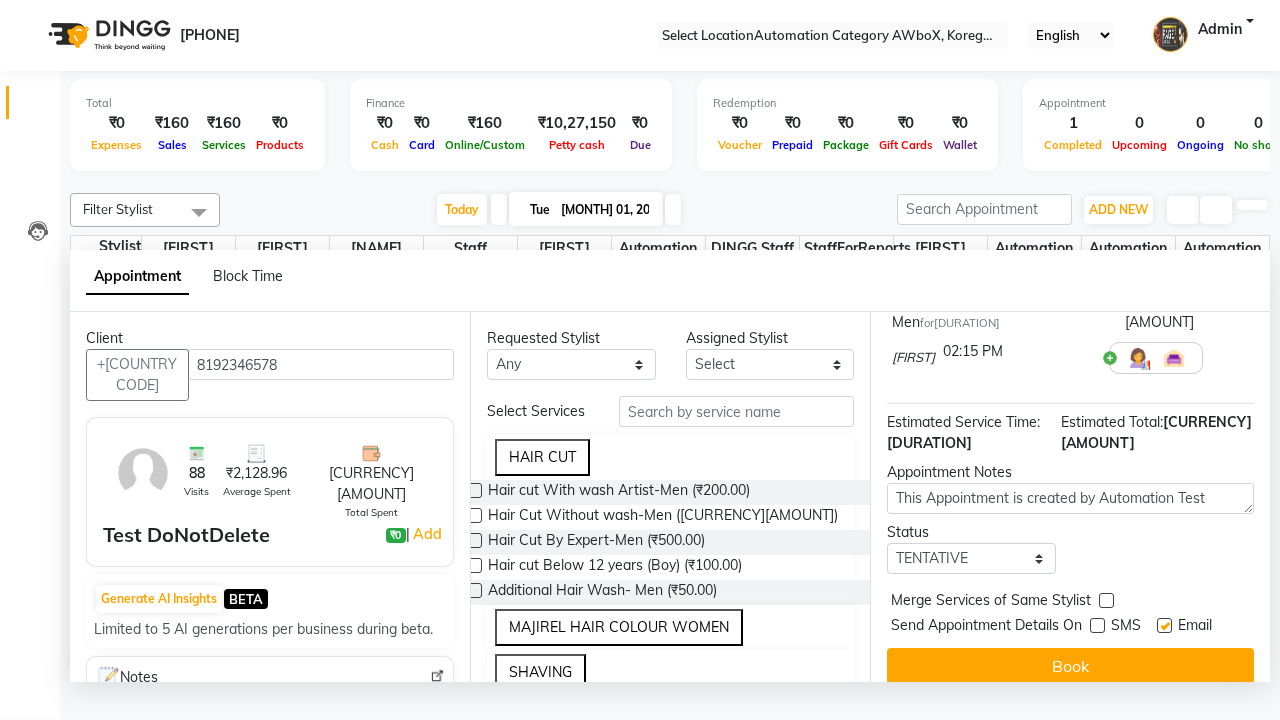 click at bounding box center (1164, 625) 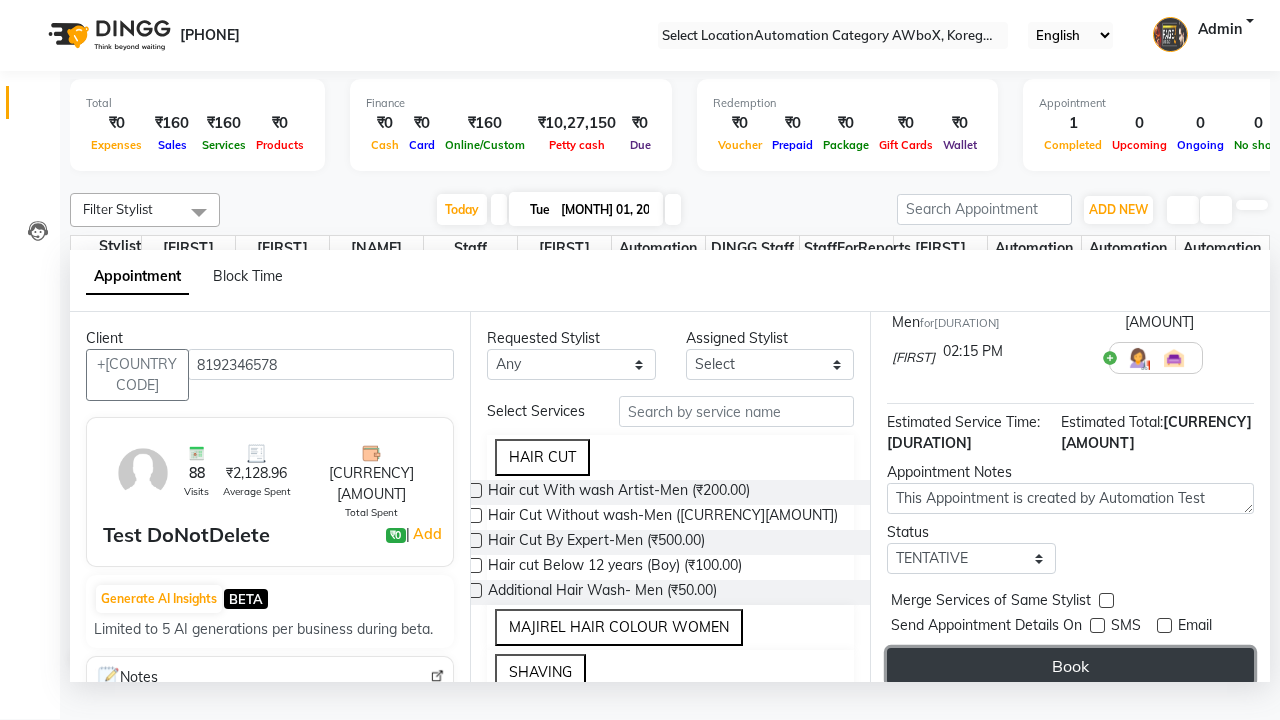 click on "Book" at bounding box center [1070, 666] 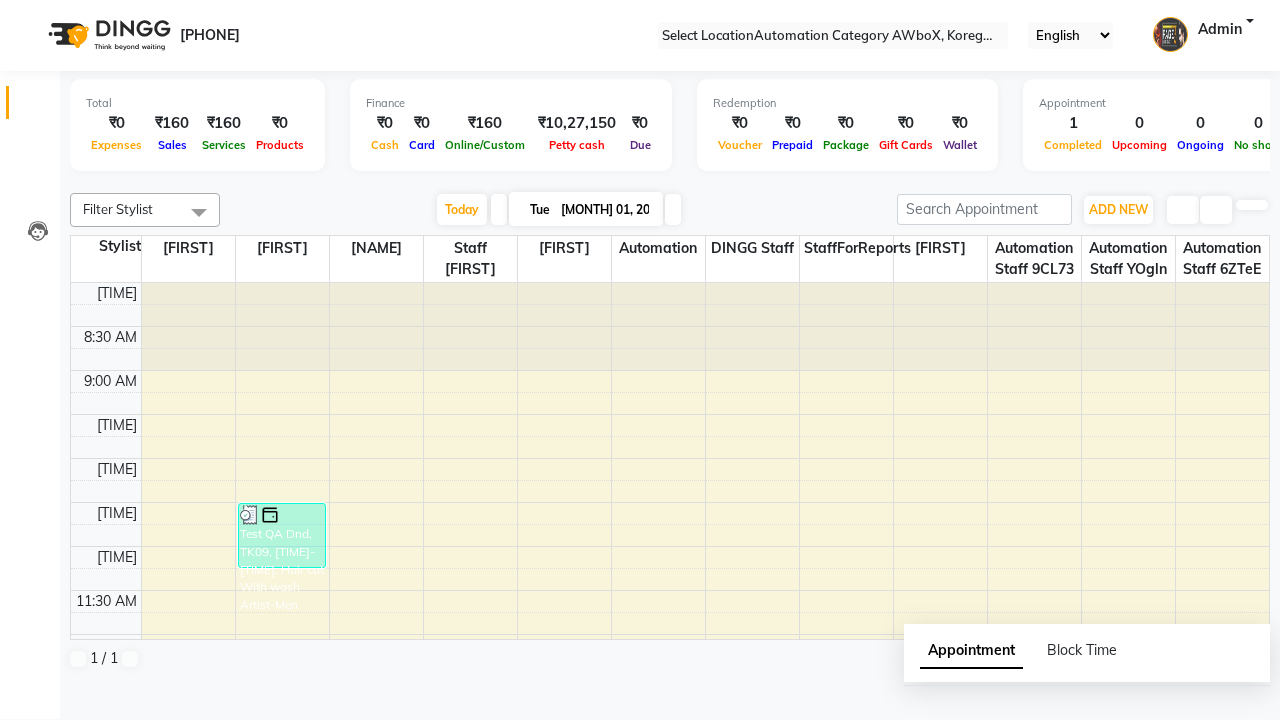scroll, scrollTop: 0, scrollLeft: 0, axis: both 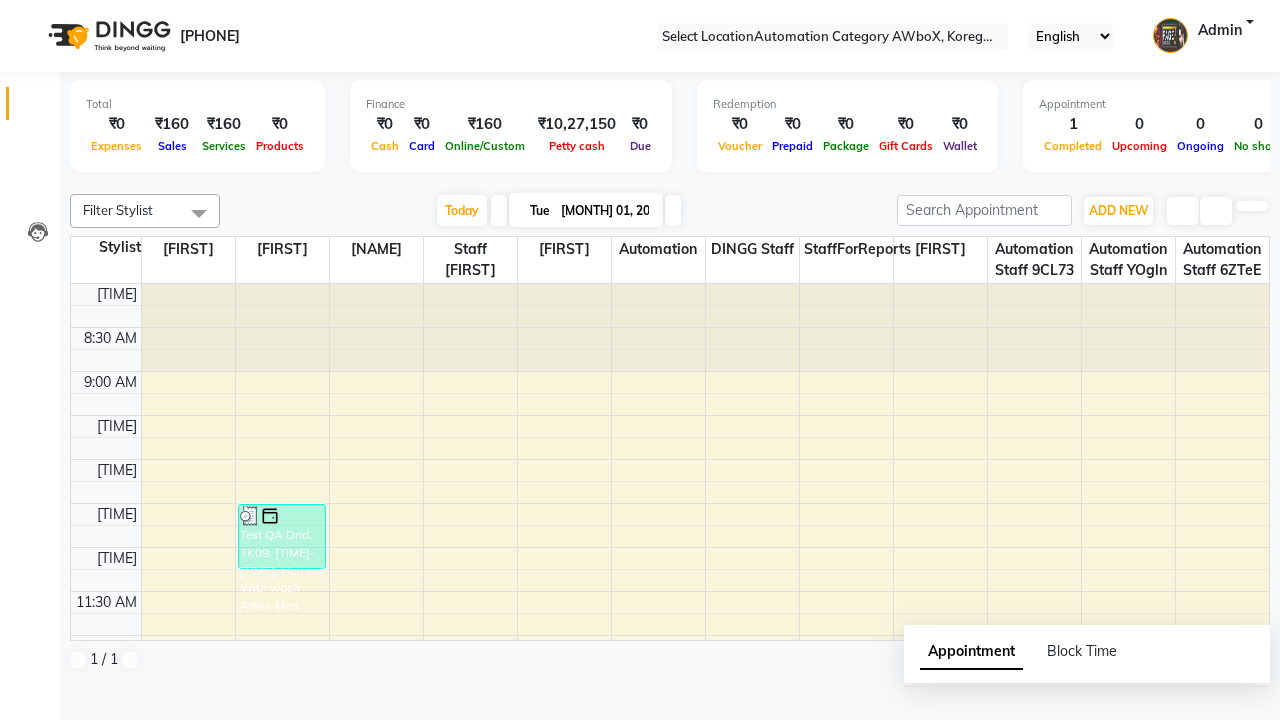 click on "Success" at bounding box center [640, 751] 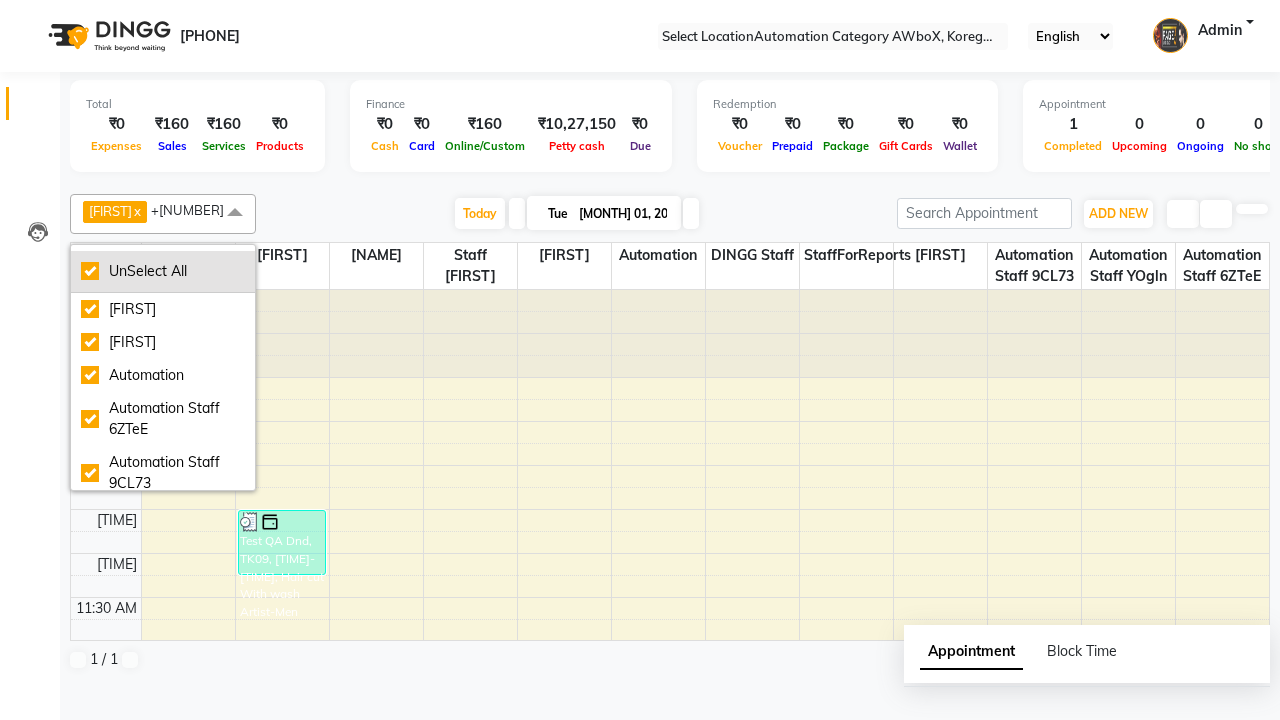 click on "UnSelect All" at bounding box center [163, 271] 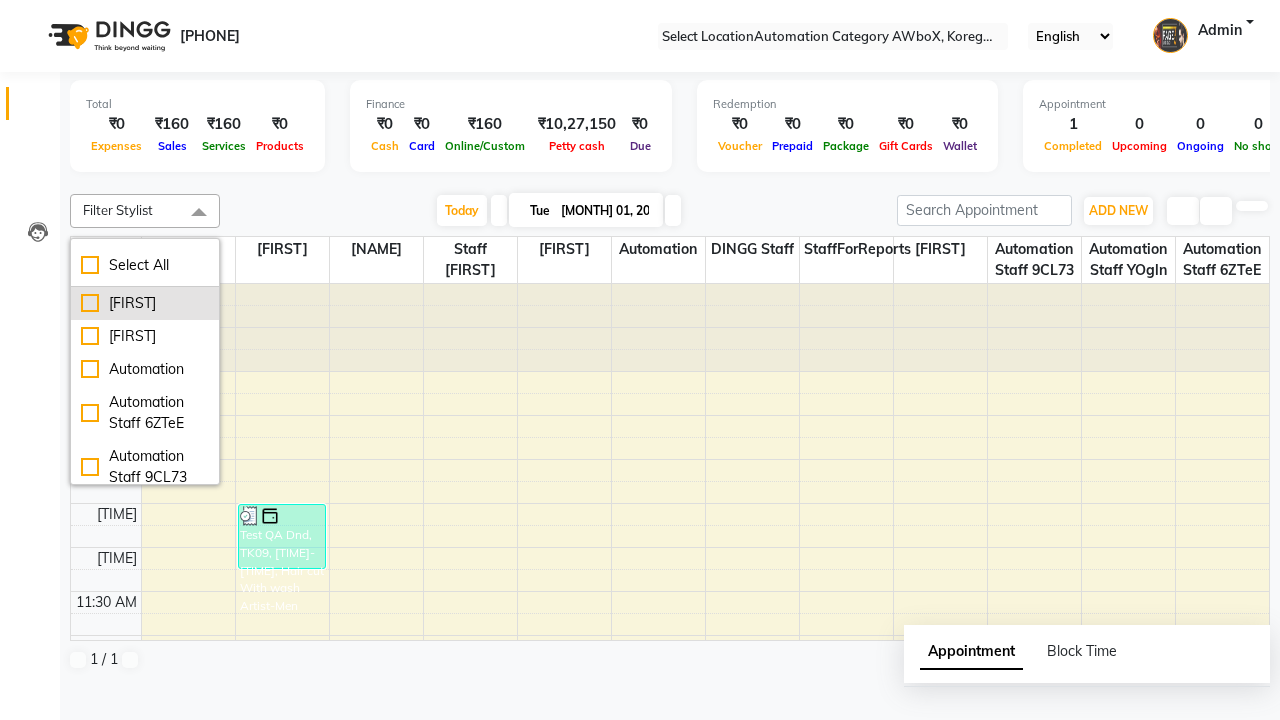 click on "[FIRST]" at bounding box center [145, 303] 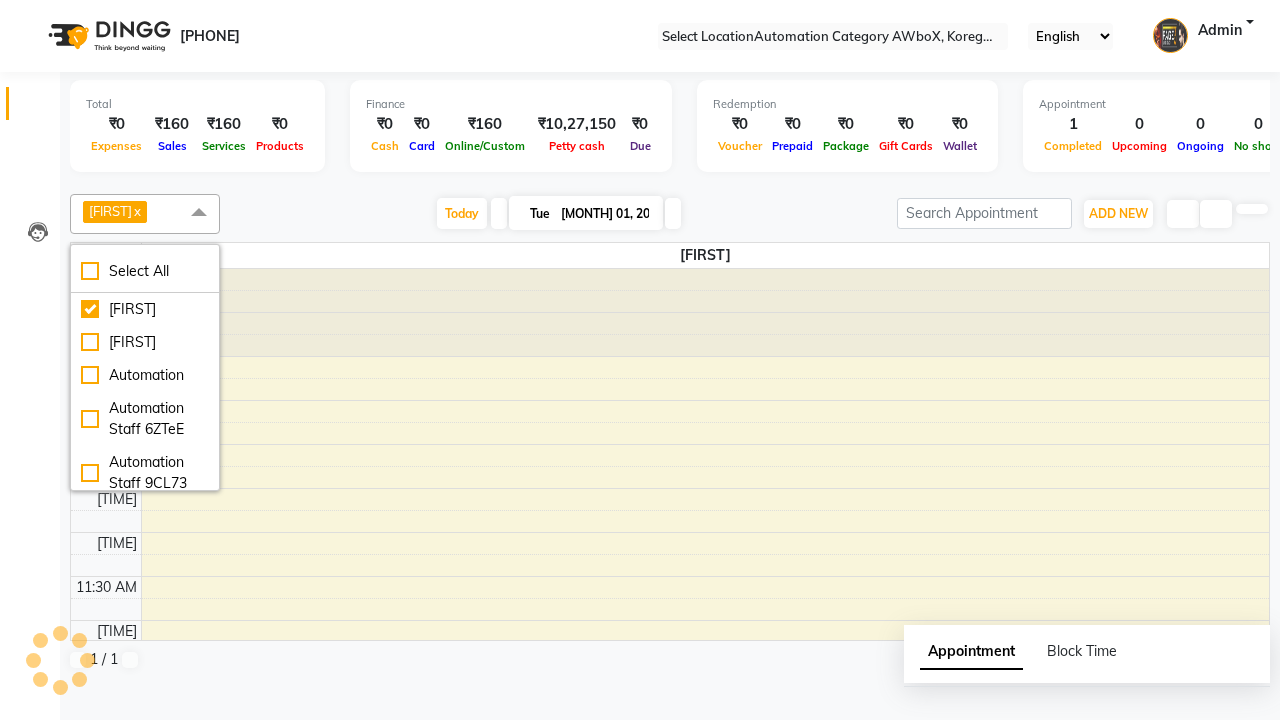click at bounding box center [199, 213] 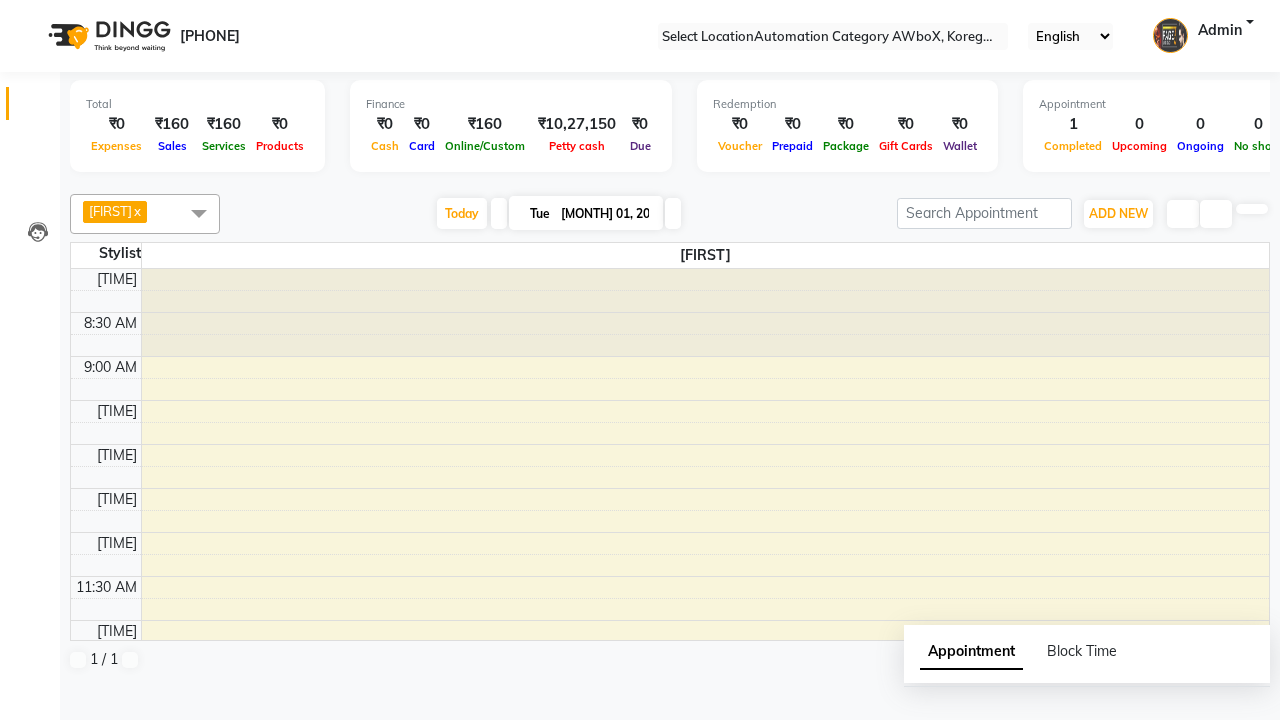 click on "Test DoNotDelete, TK10, [TIME]-[TIME], Hair cut With wash Artist-Men" at bounding box center (692, 851) 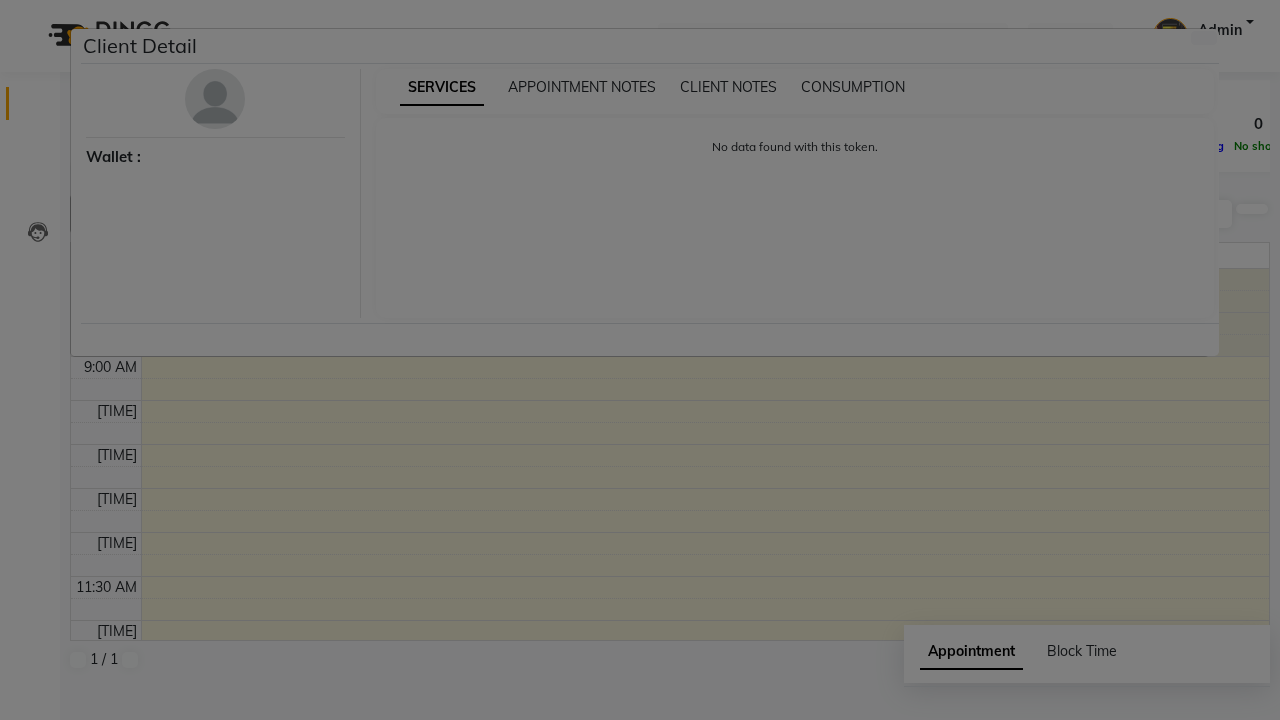 scroll, scrollTop: 397, scrollLeft: 0, axis: vertical 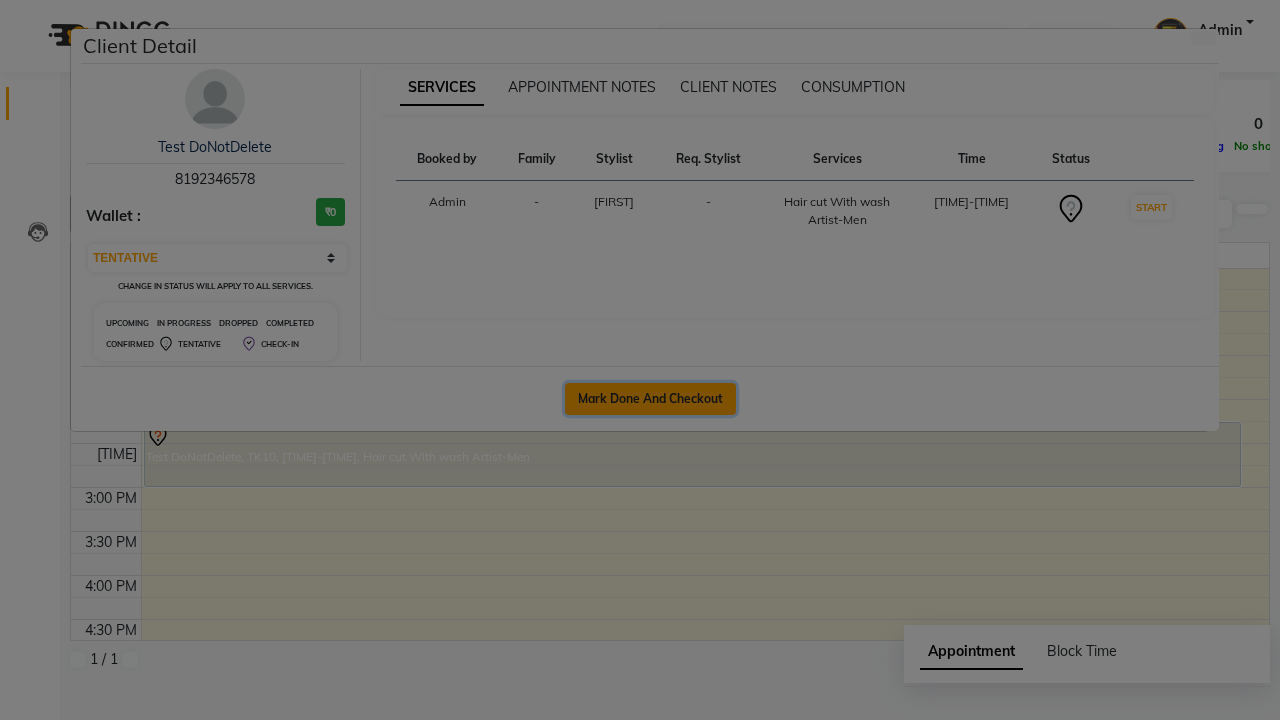 click on "Mark Done And Checkout" at bounding box center [650, 399] 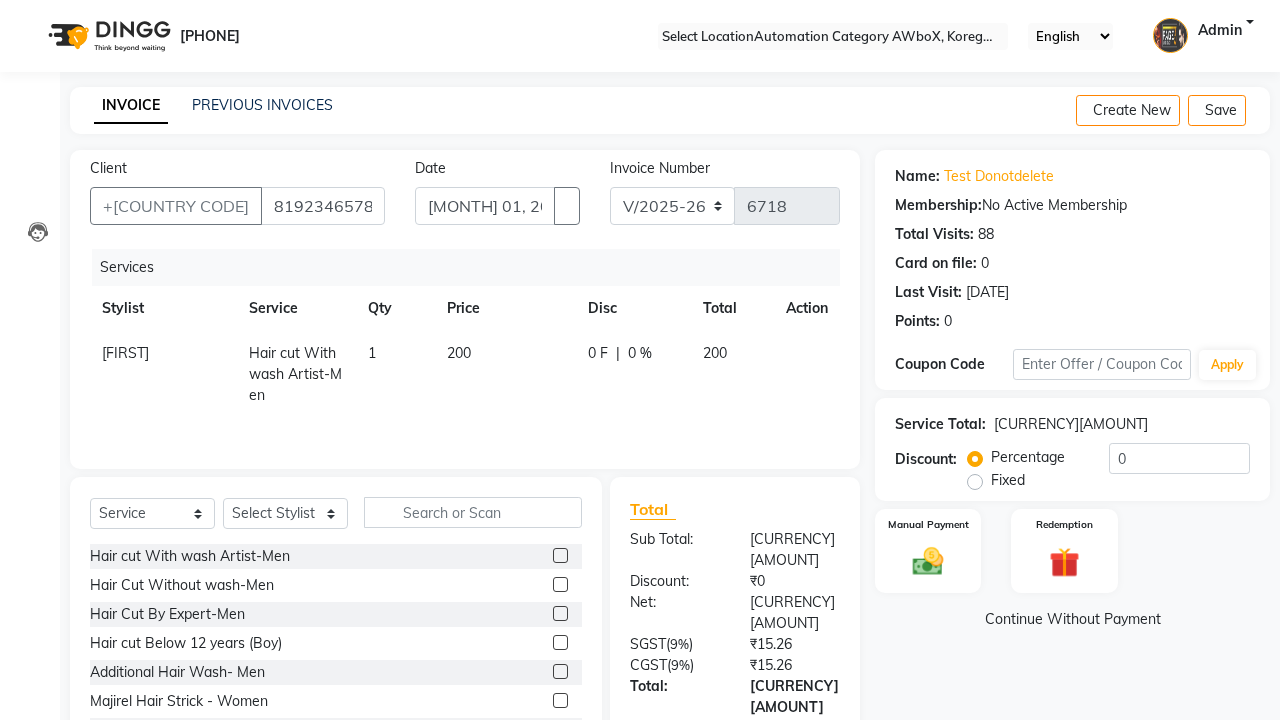 click on "[FIRST]" at bounding box center [125, 353] 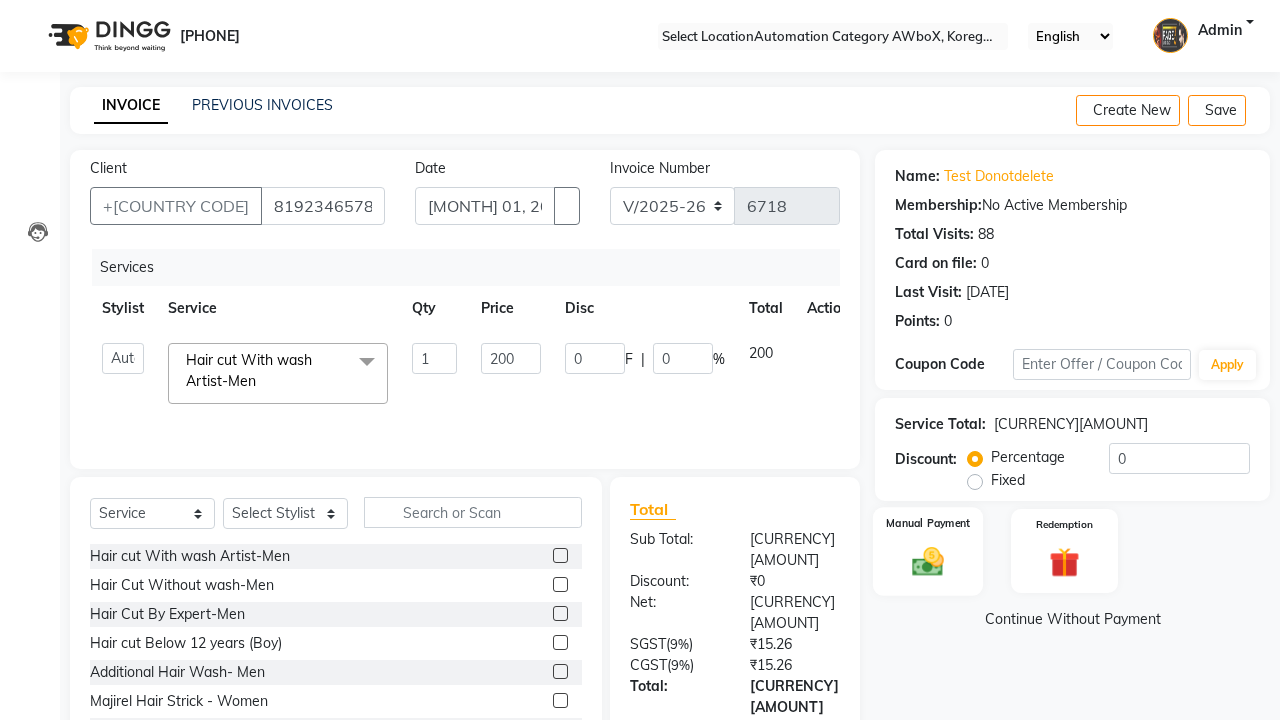 click at bounding box center [928, 561] 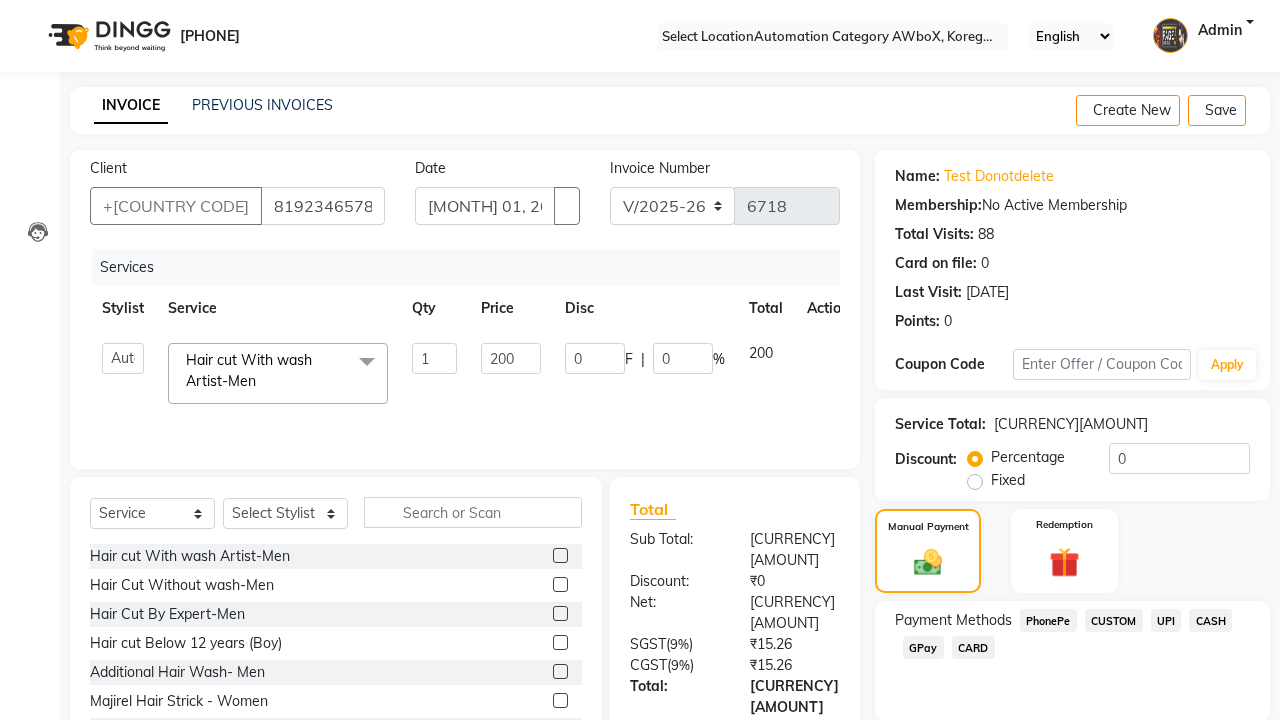 click on "PhonePe" at bounding box center [1048, 620] 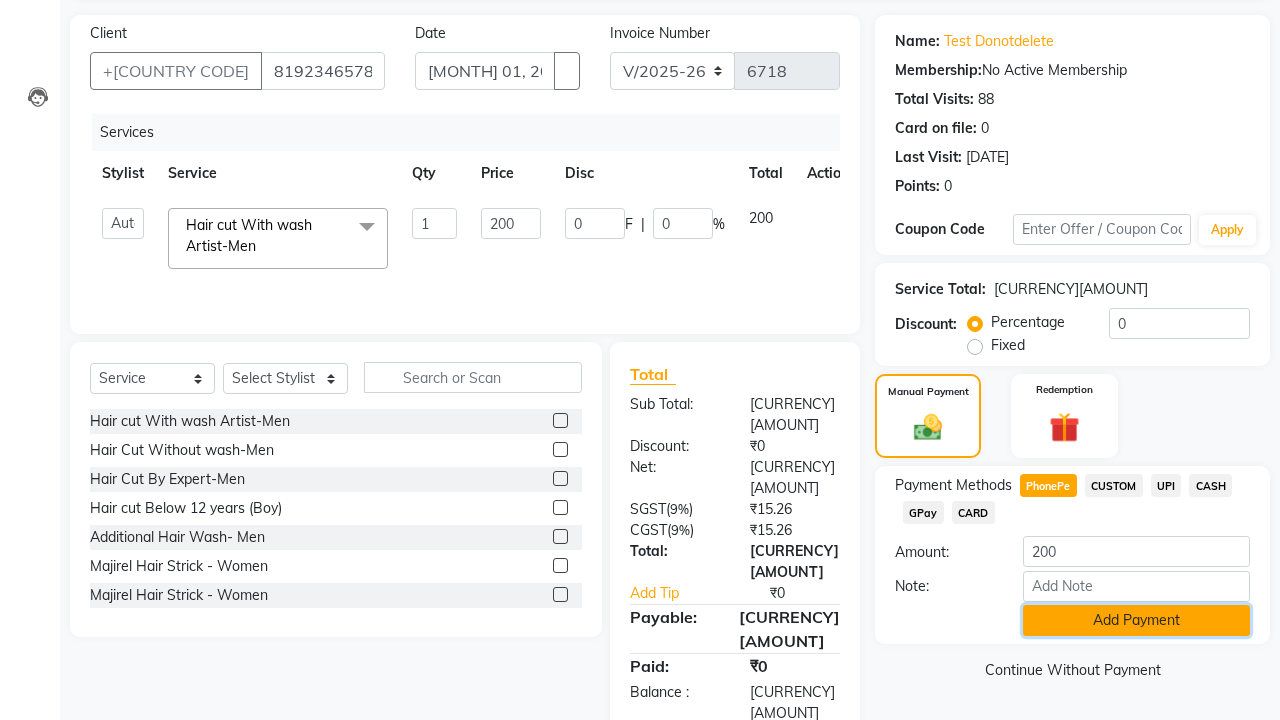click on "Add Payment" at bounding box center [1136, 620] 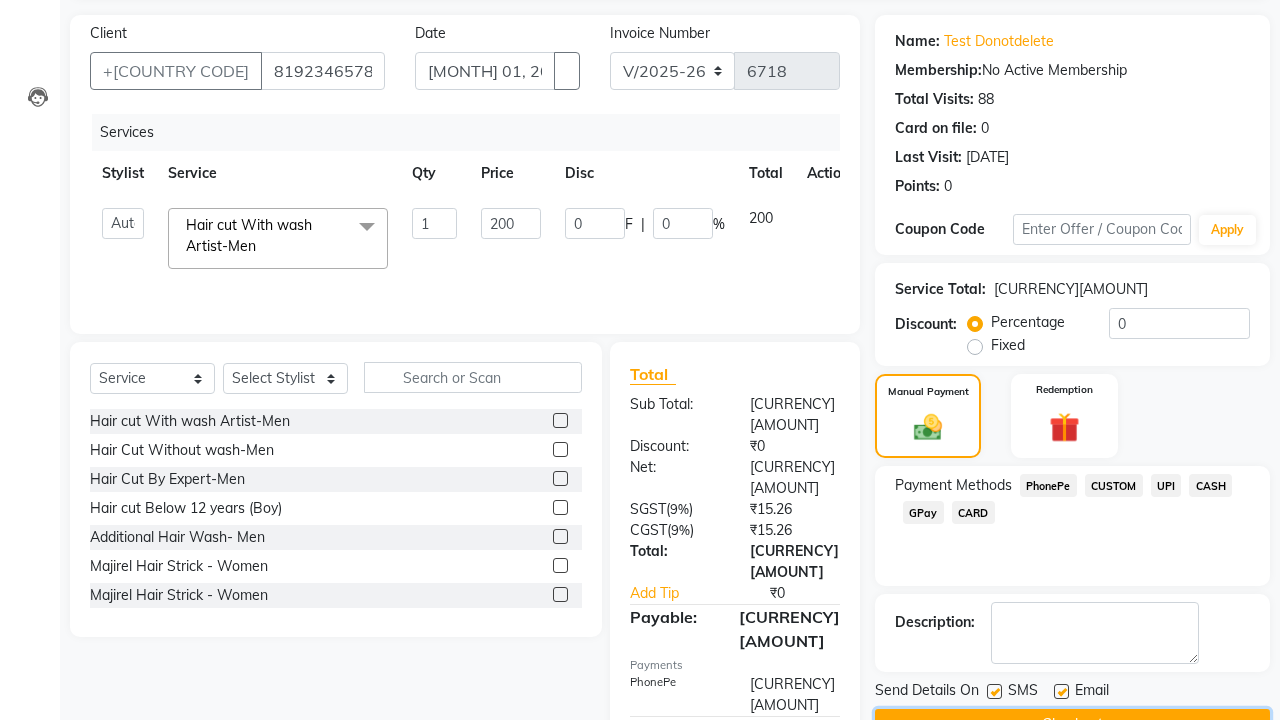 click on "Checkout" at bounding box center (1072, 724) 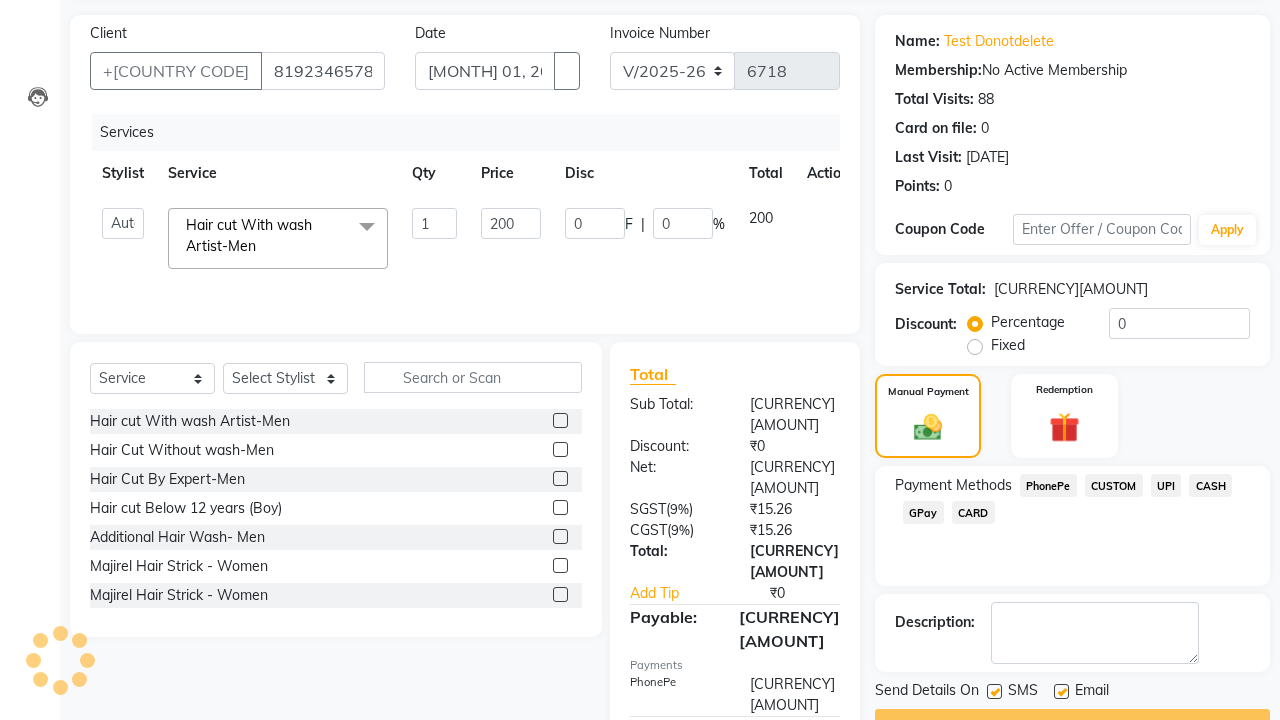 scroll, scrollTop: 162, scrollLeft: 0, axis: vertical 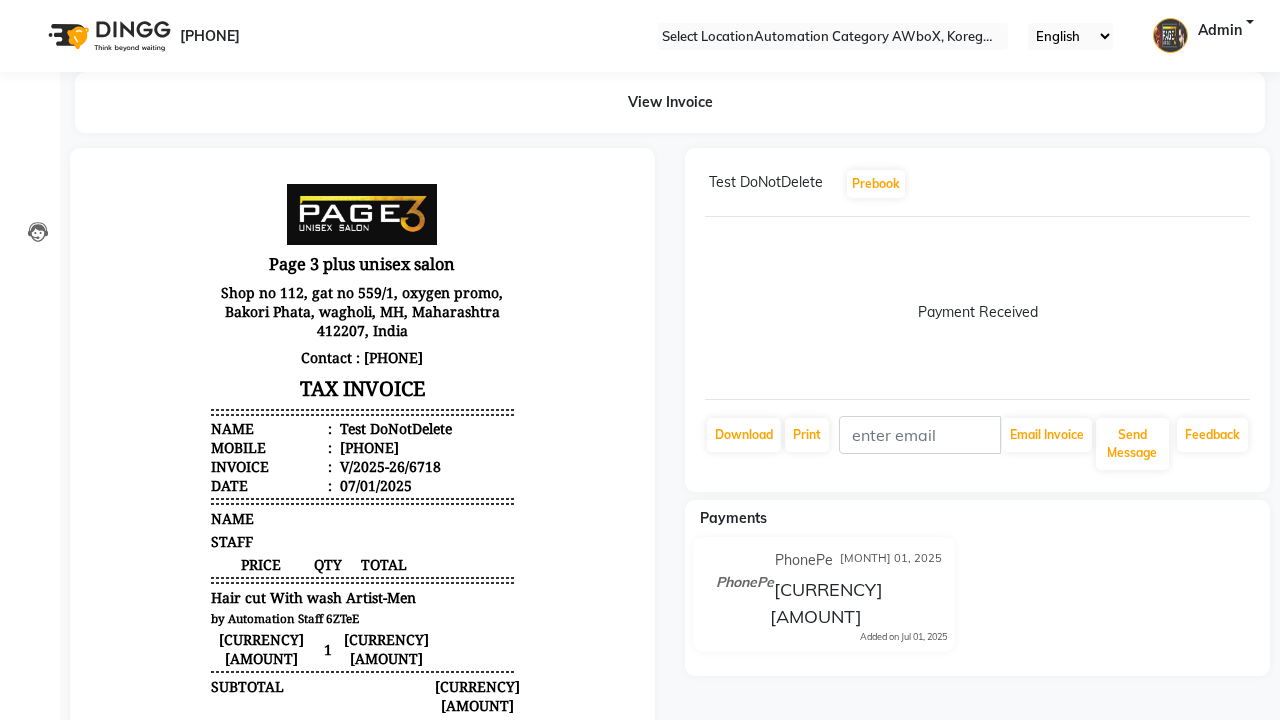 click on "Bill created successfully." at bounding box center (640, 866) 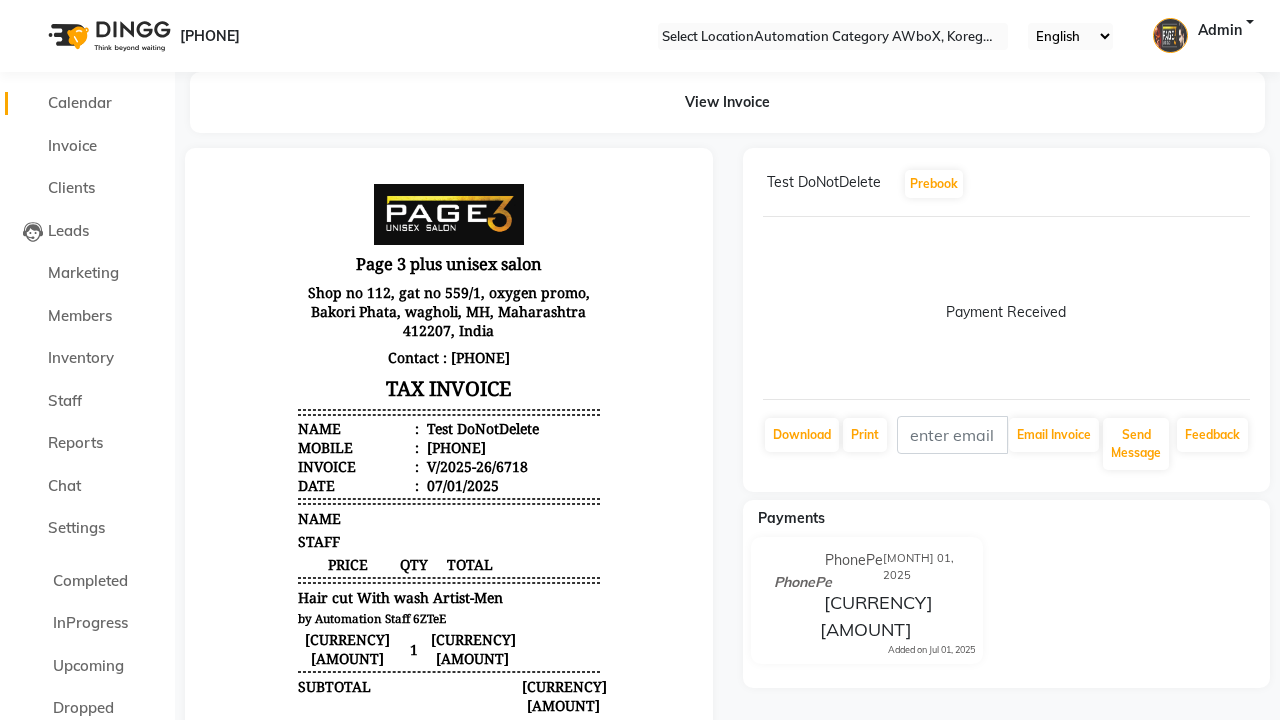 click on "Calendar" at bounding box center (80, 102) 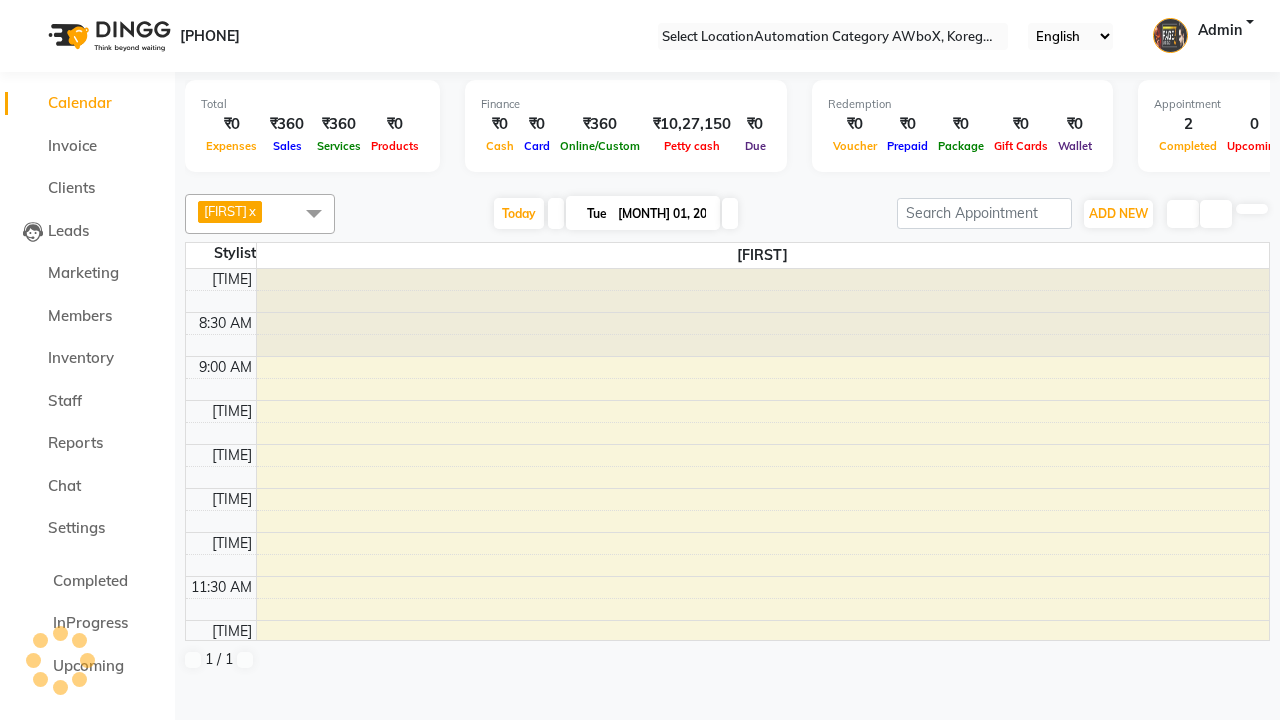 click at bounding box center (314, 213) 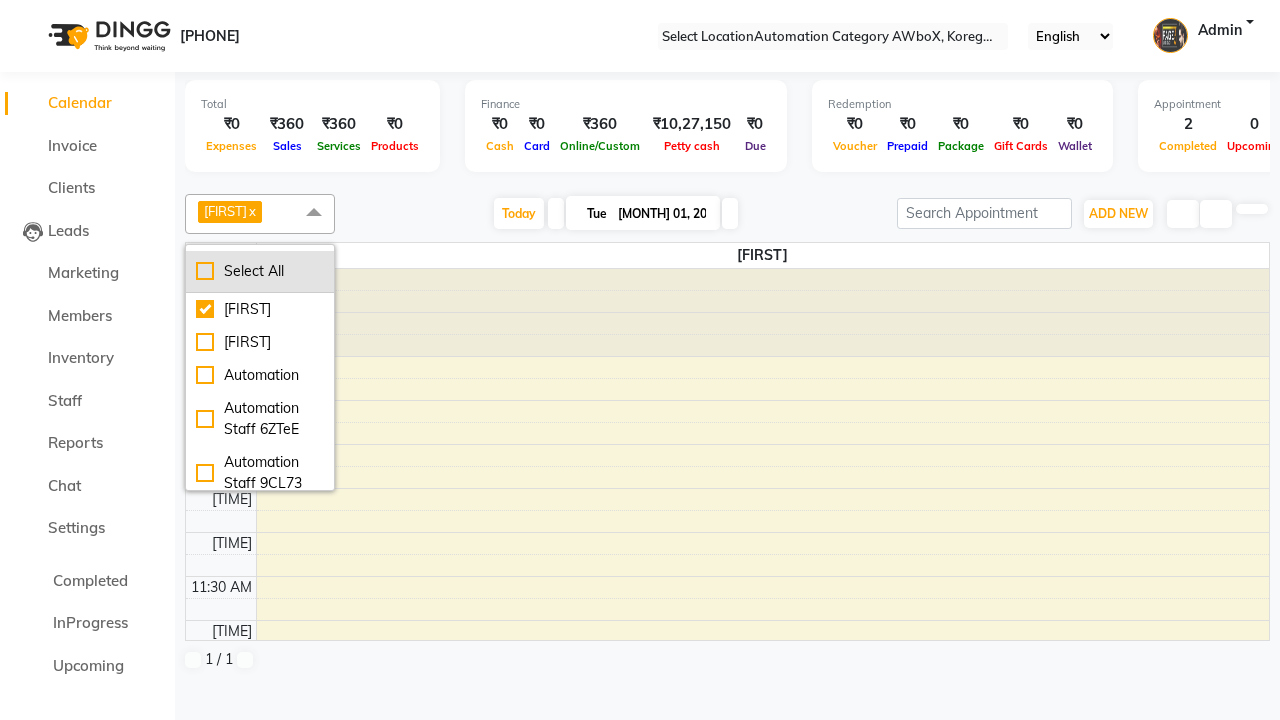 click on "Select All" at bounding box center (260, 271) 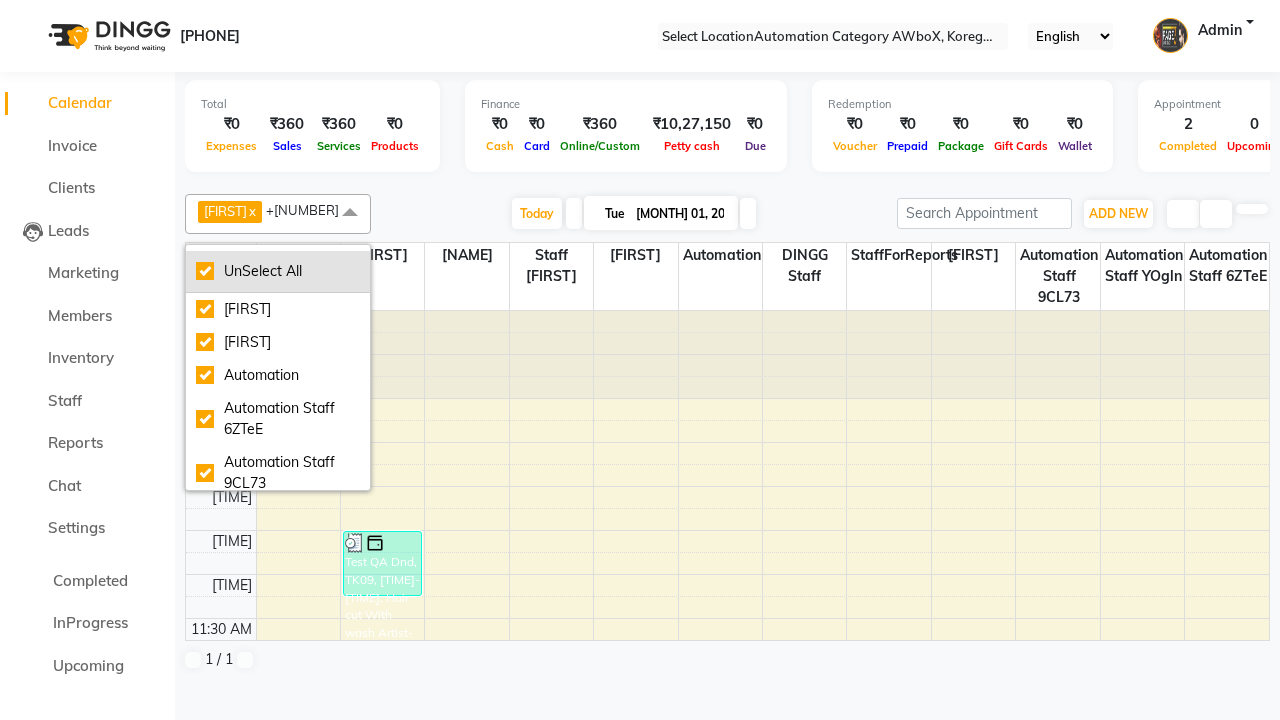 click on "UnSelect All" at bounding box center (278, 271) 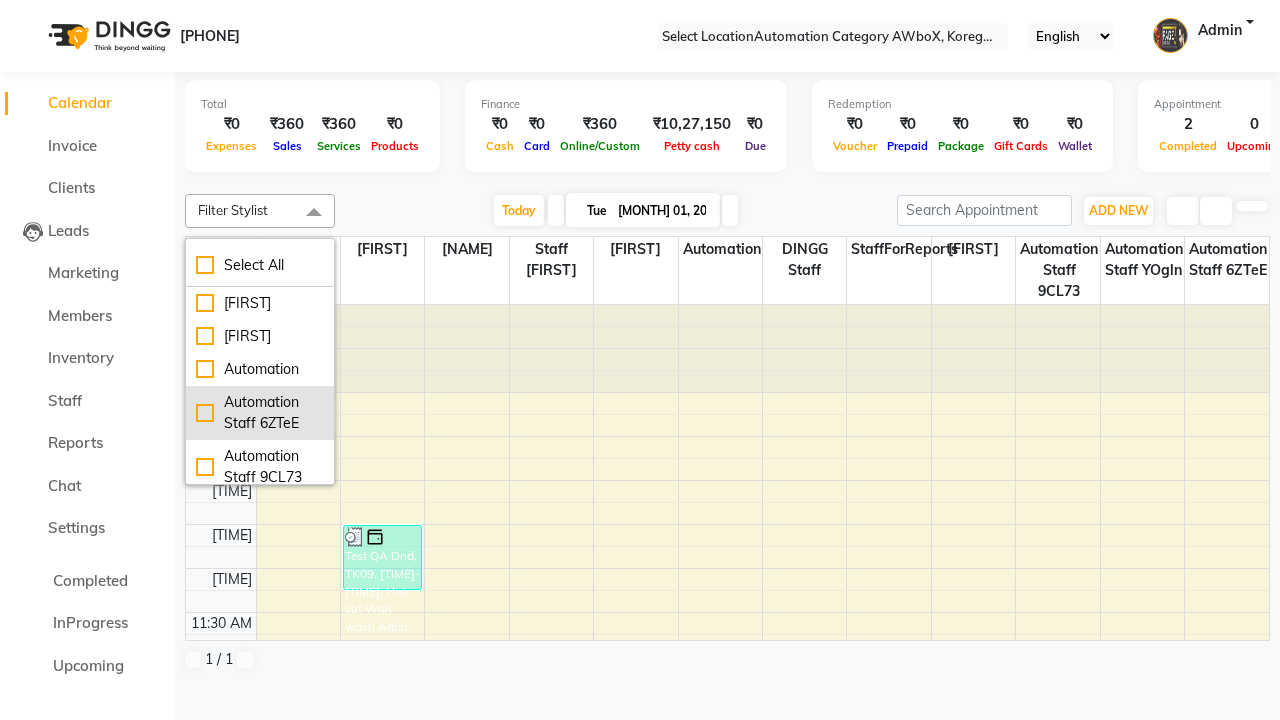 click on "Automation Staff 6ZTeE" at bounding box center [260, 303] 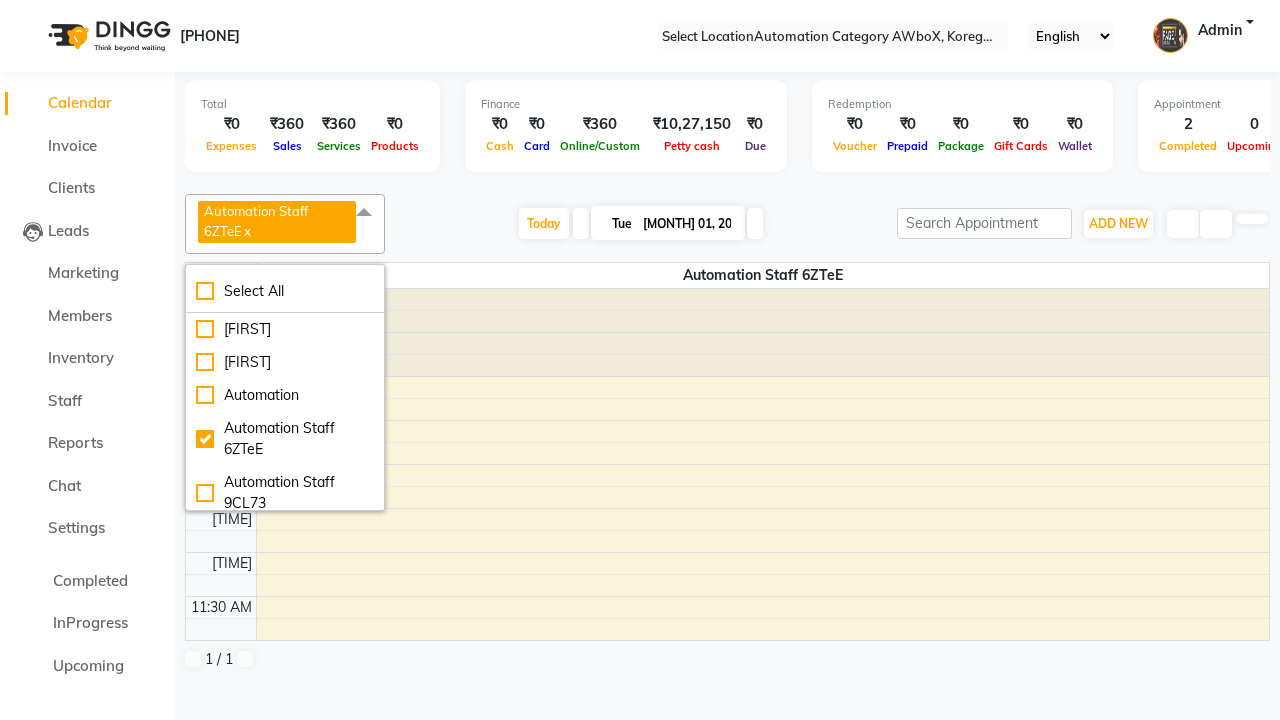 click at bounding box center (364, 213) 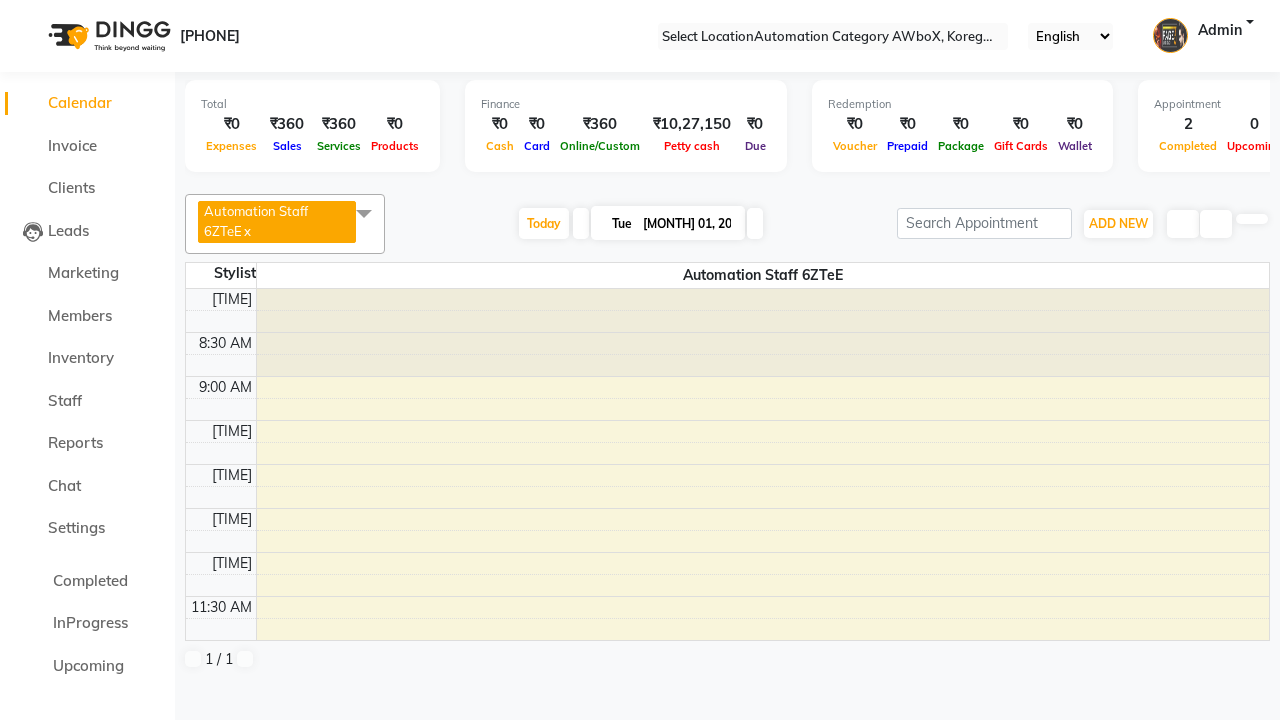 click on "Test DoNotDelete, TK10, [TIME]-[TIME], Hair cut With wash Artist-Men" at bounding box center [751, 871] 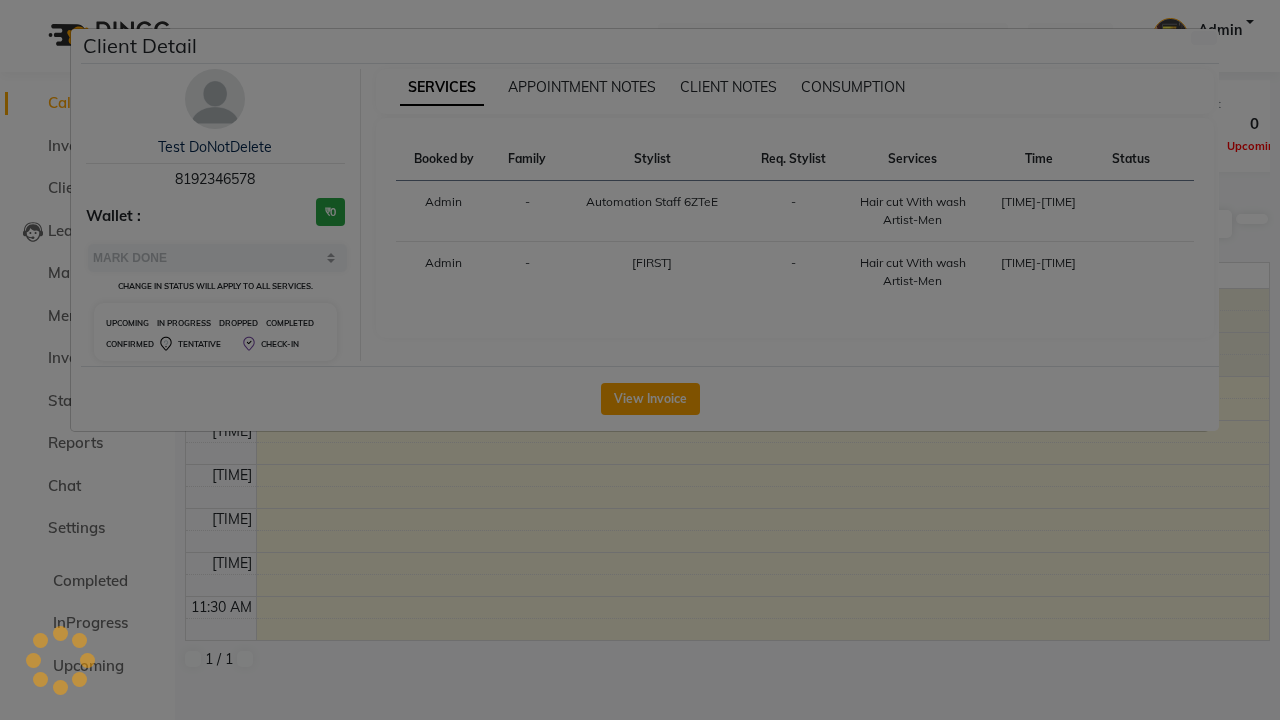 scroll, scrollTop: 407, scrollLeft: 0, axis: vertical 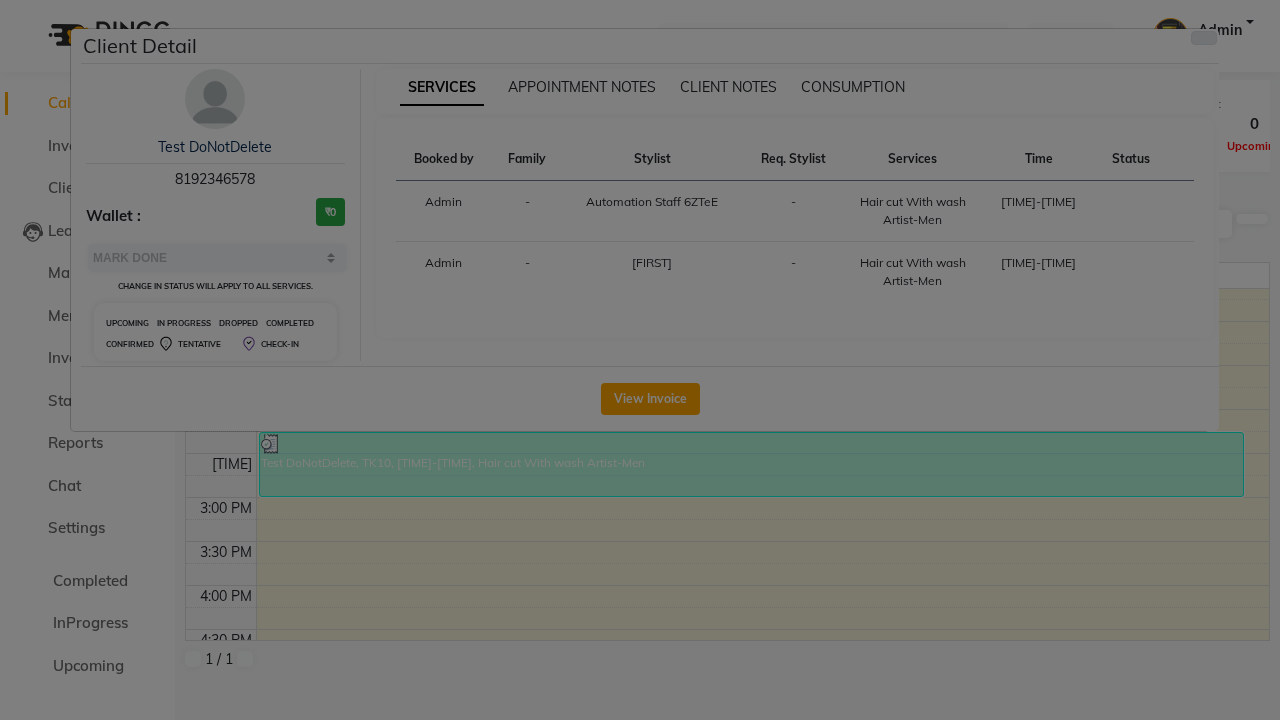 click at bounding box center [1204, 38] 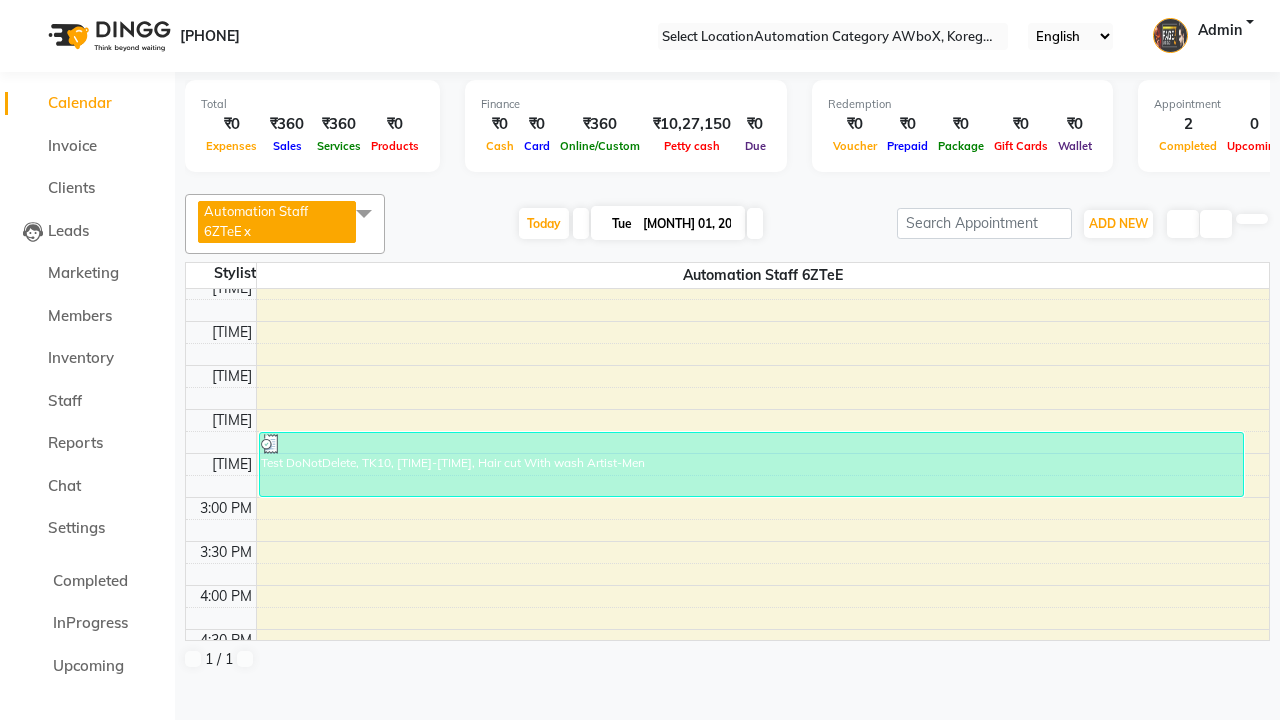 click at bounding box center [364, 213] 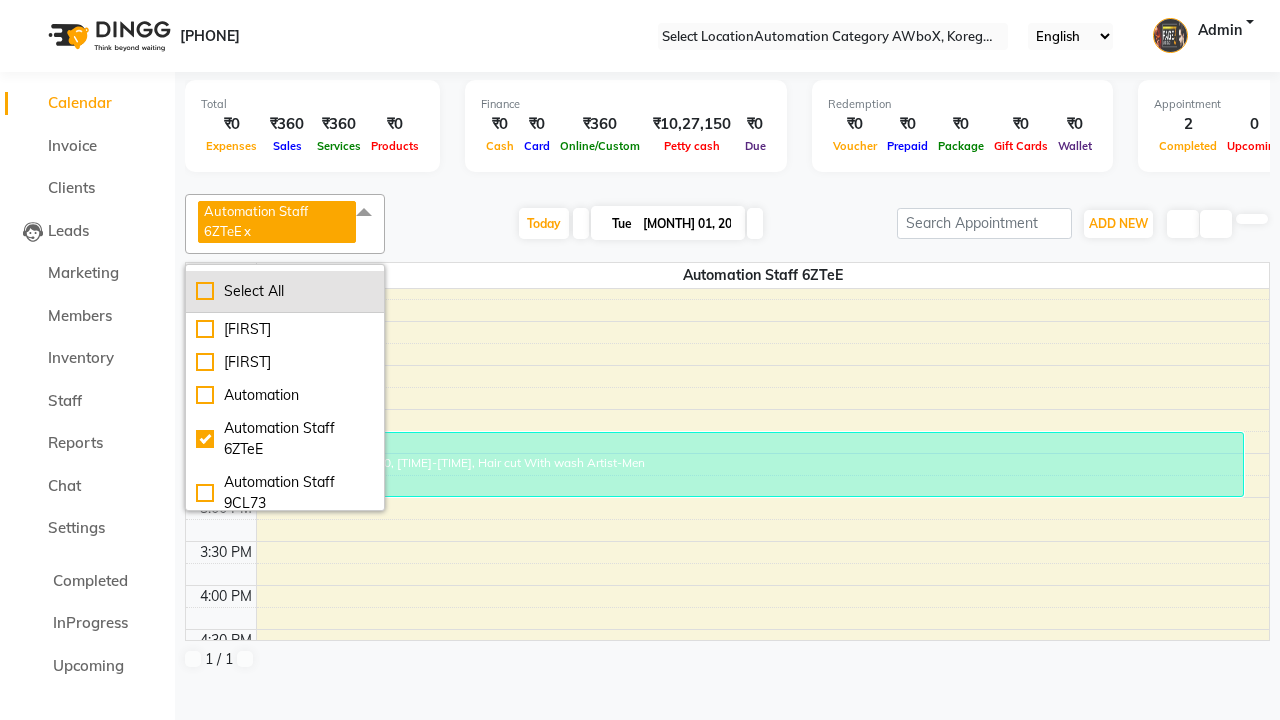 click on "Select All" at bounding box center [285, 291] 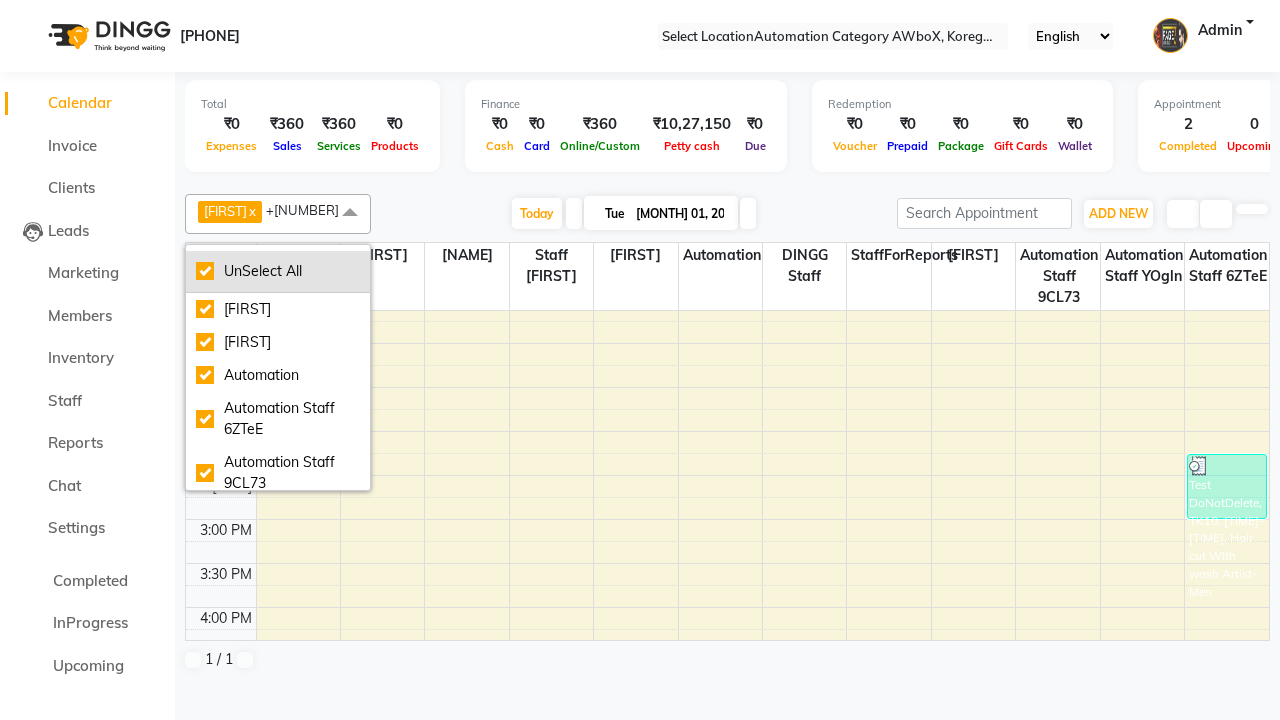 click on "UnSelect All" at bounding box center [278, 271] 